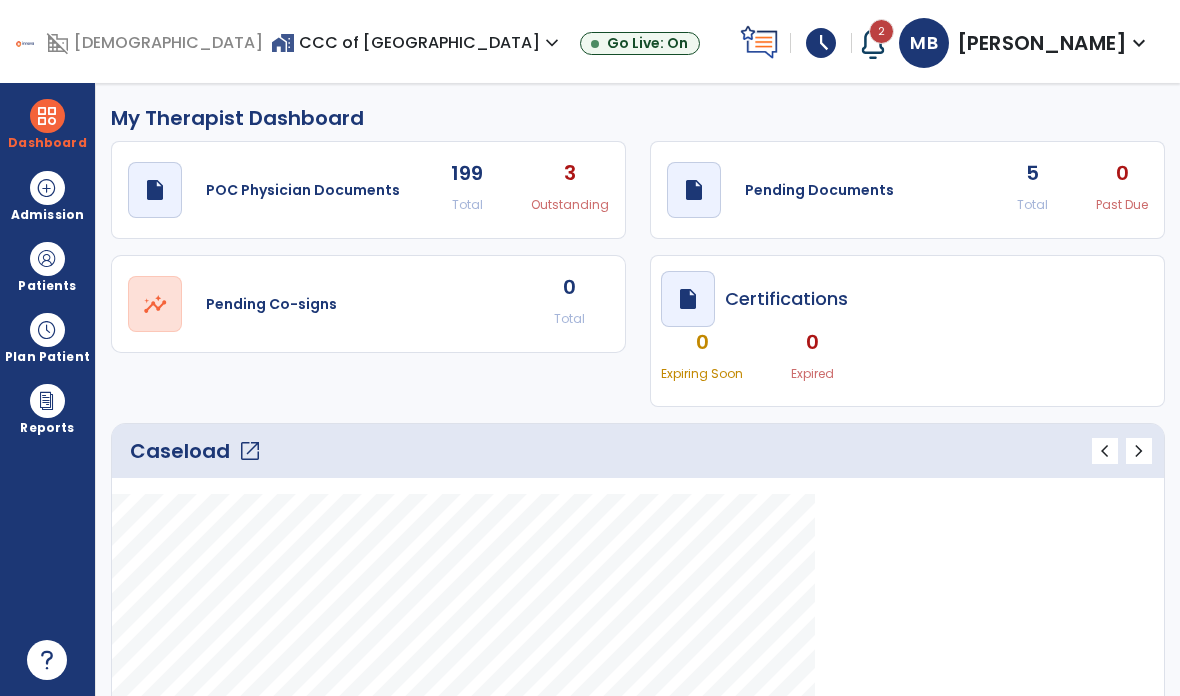 select on "****" 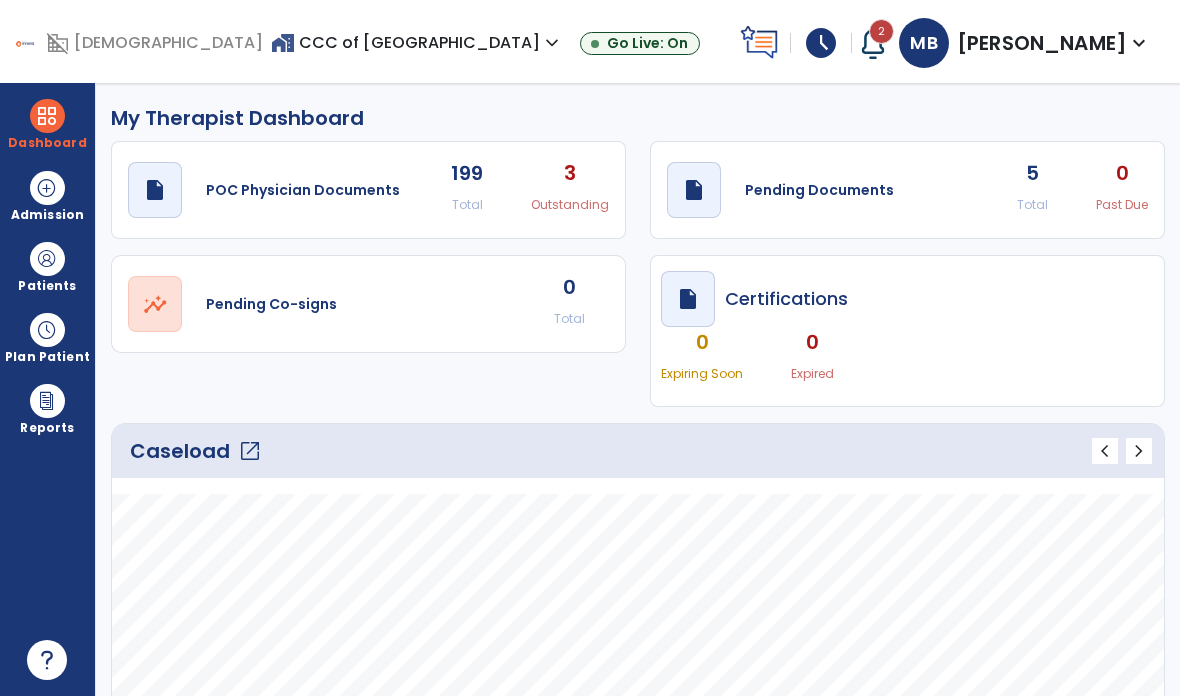 scroll, scrollTop: 0, scrollLeft: 0, axis: both 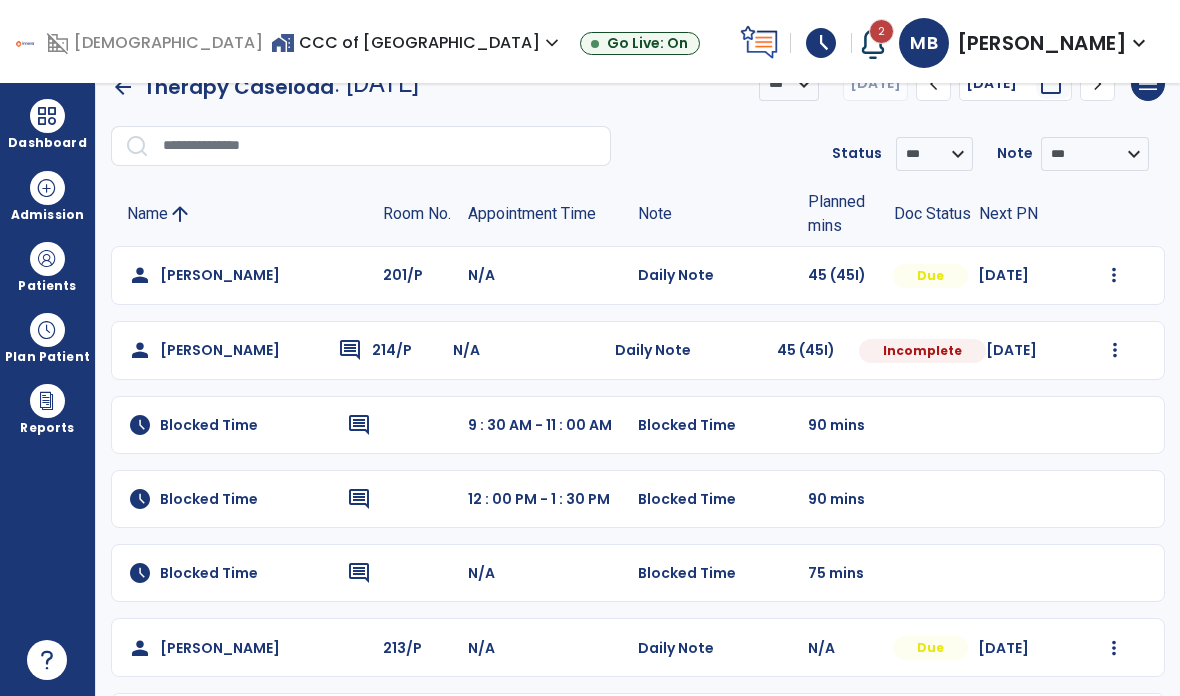 click at bounding box center [47, 259] 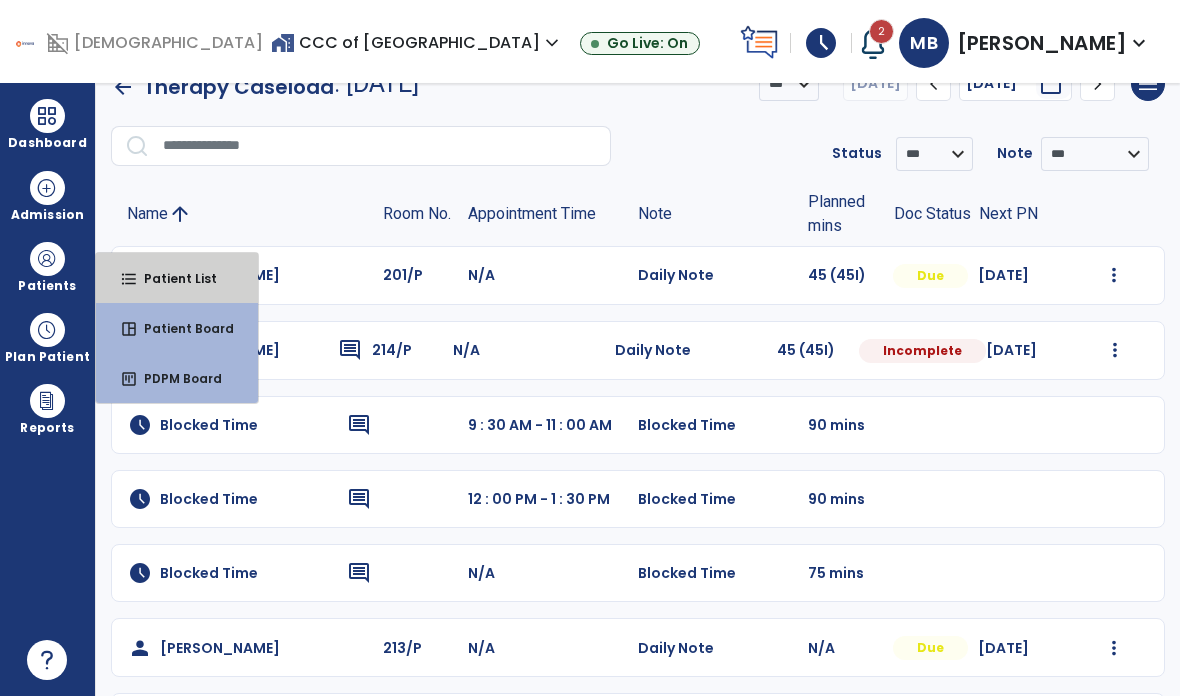 click on "format_list_bulleted  Patient List" at bounding box center (177, 278) 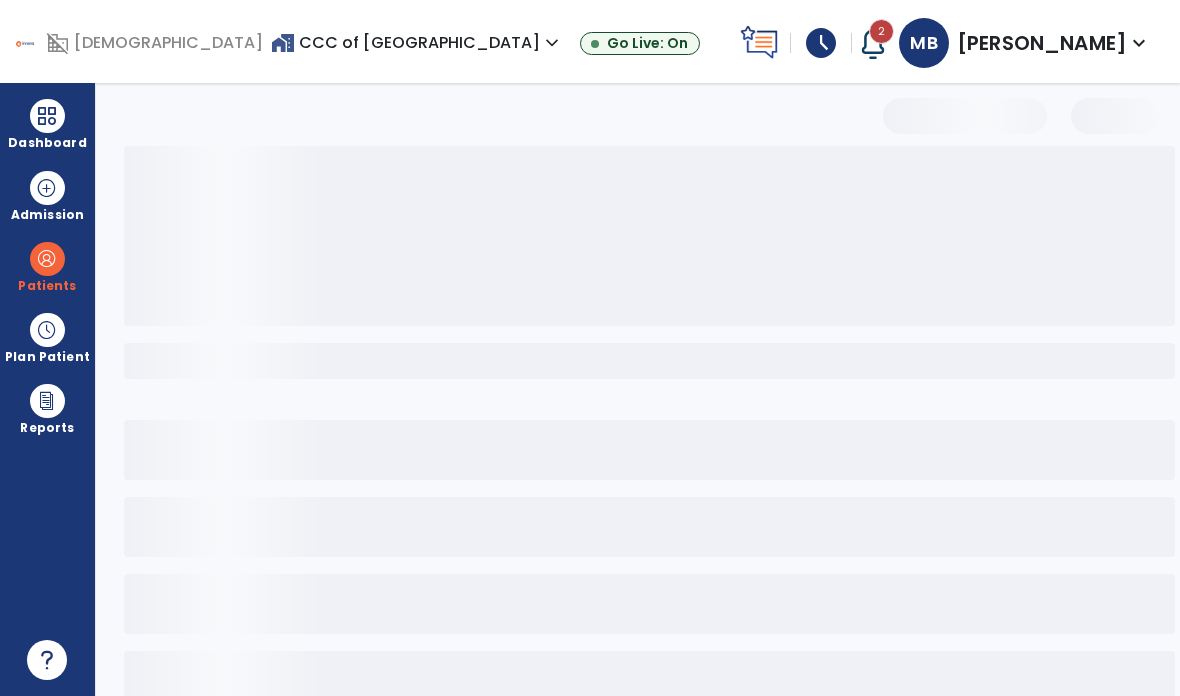 scroll, scrollTop: 0, scrollLeft: 0, axis: both 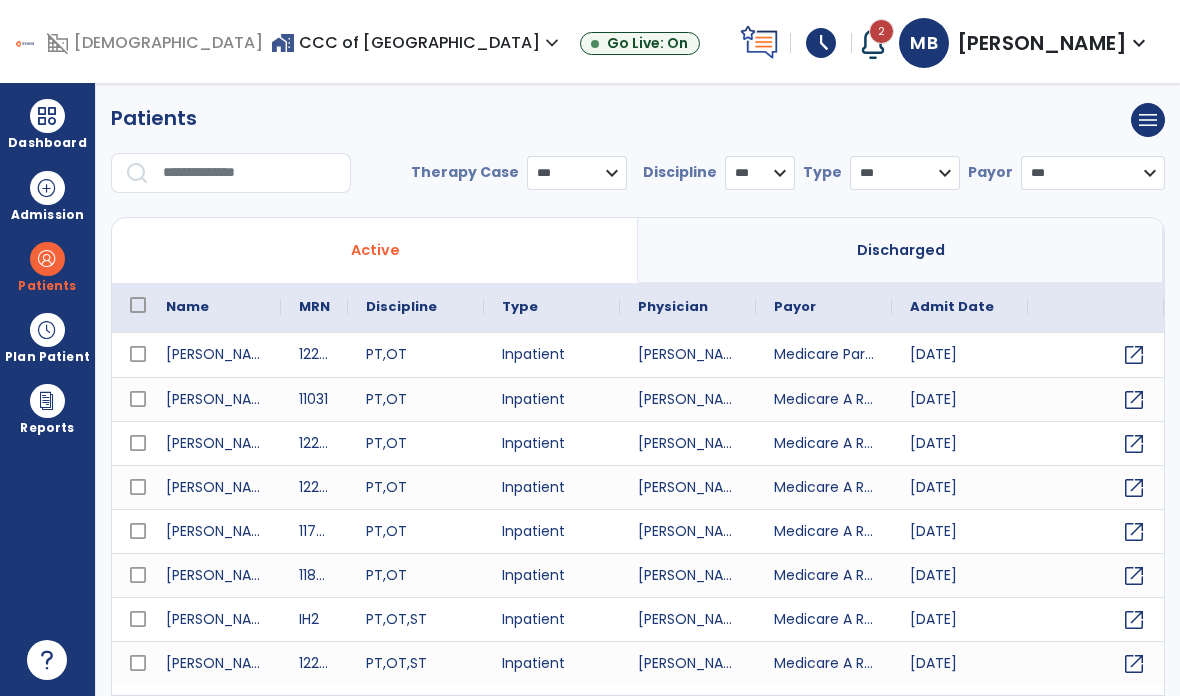 click at bounding box center [250, 173] 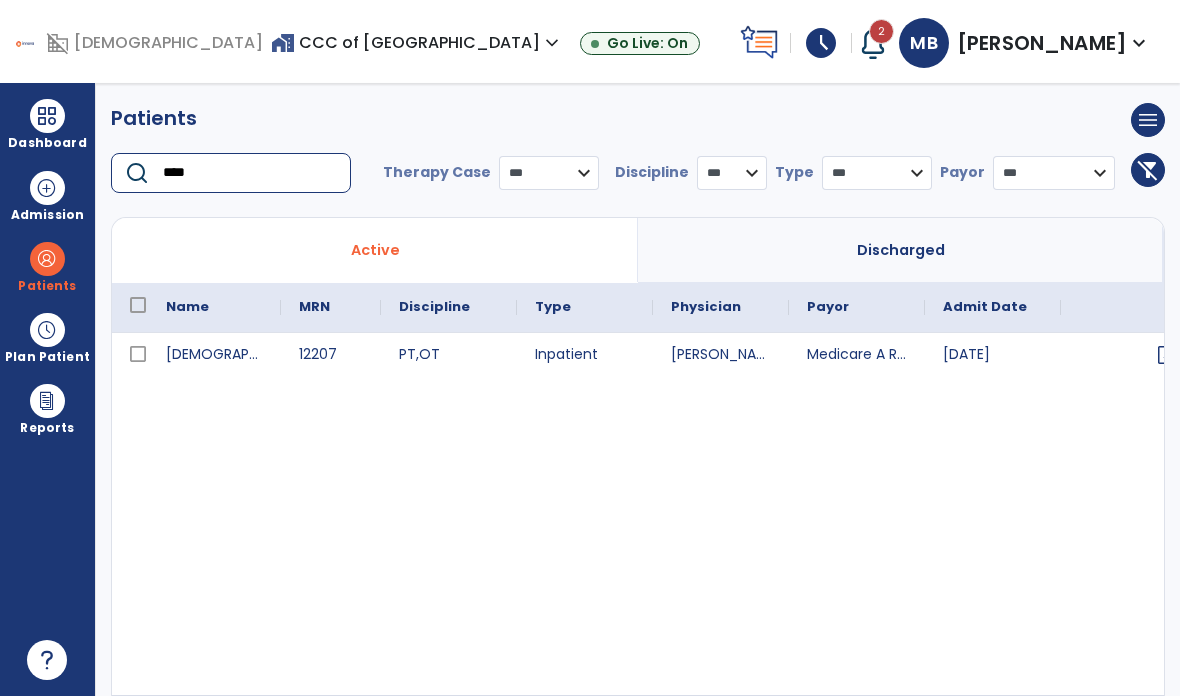 type on "****" 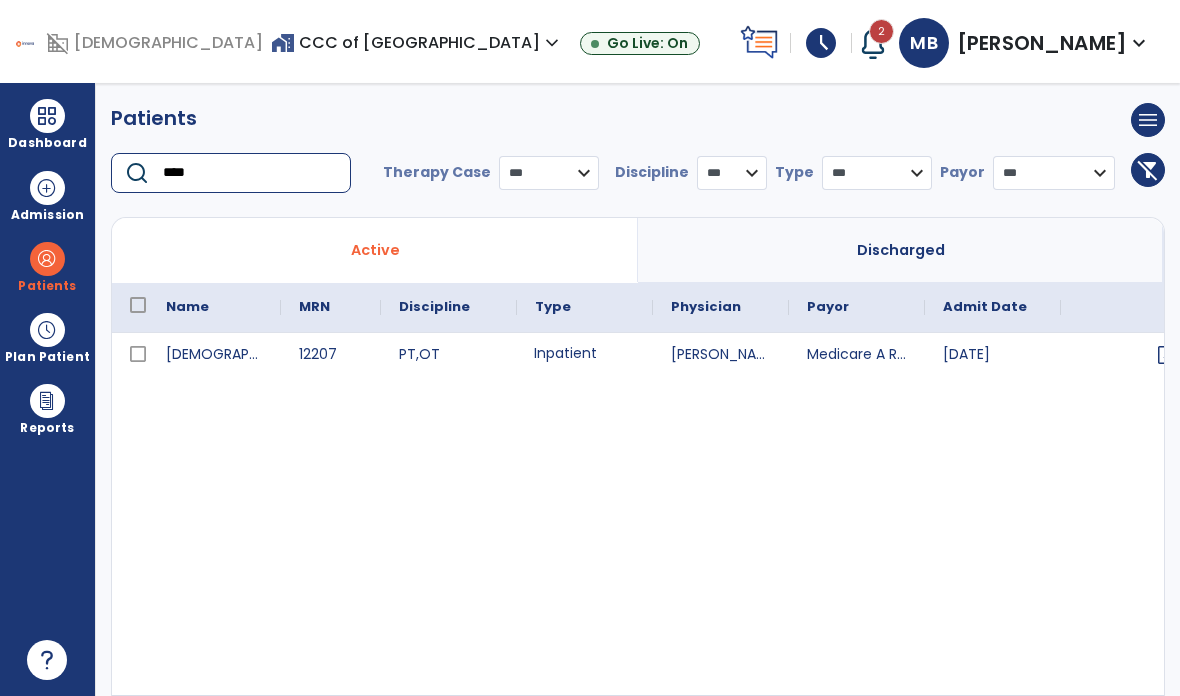 click on "Inpatient" at bounding box center (585, 355) 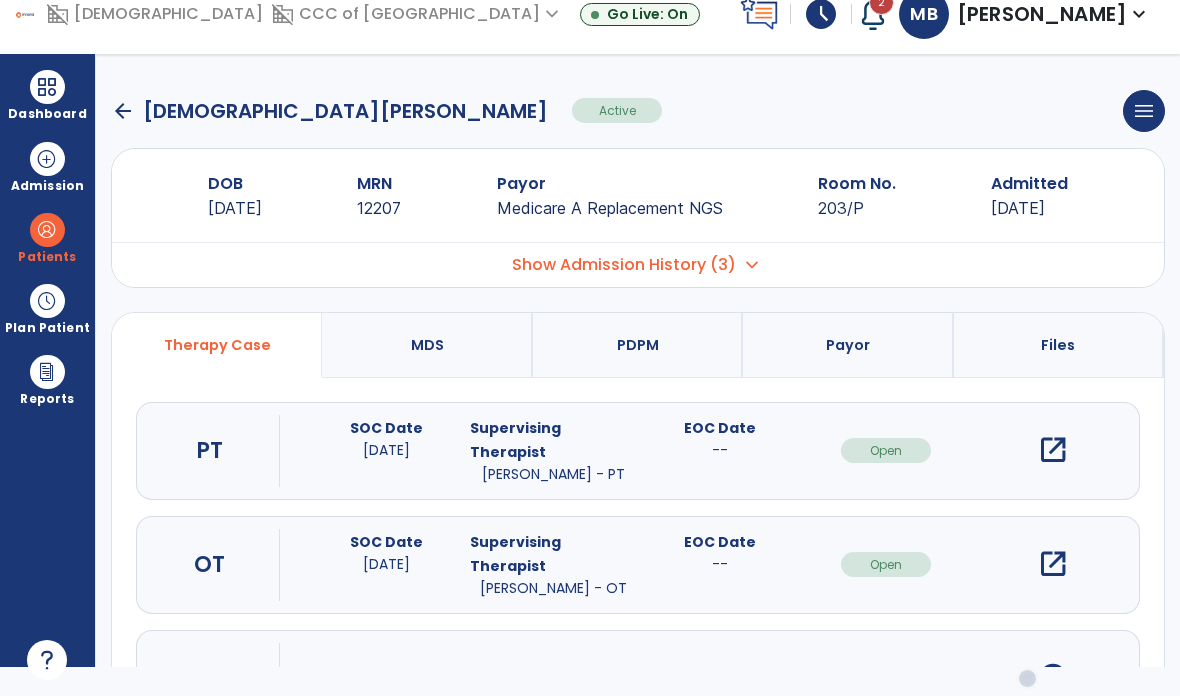 click on "open_in_new" at bounding box center [1053, 564] 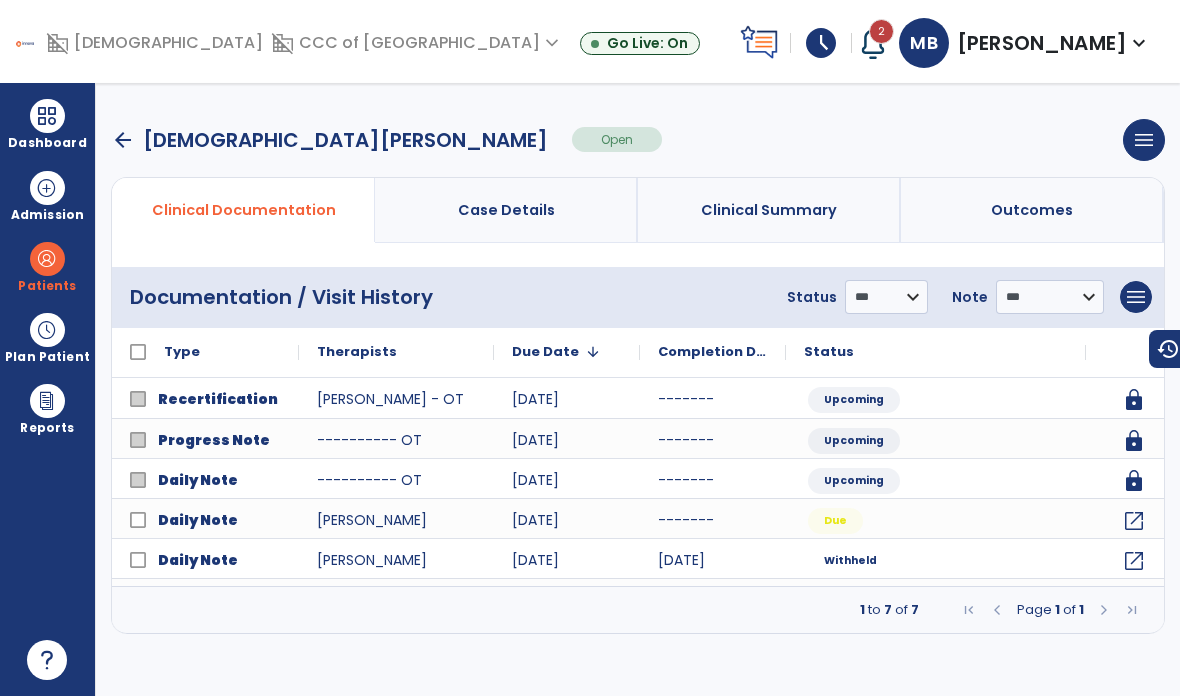 click at bounding box center [1104, 610] 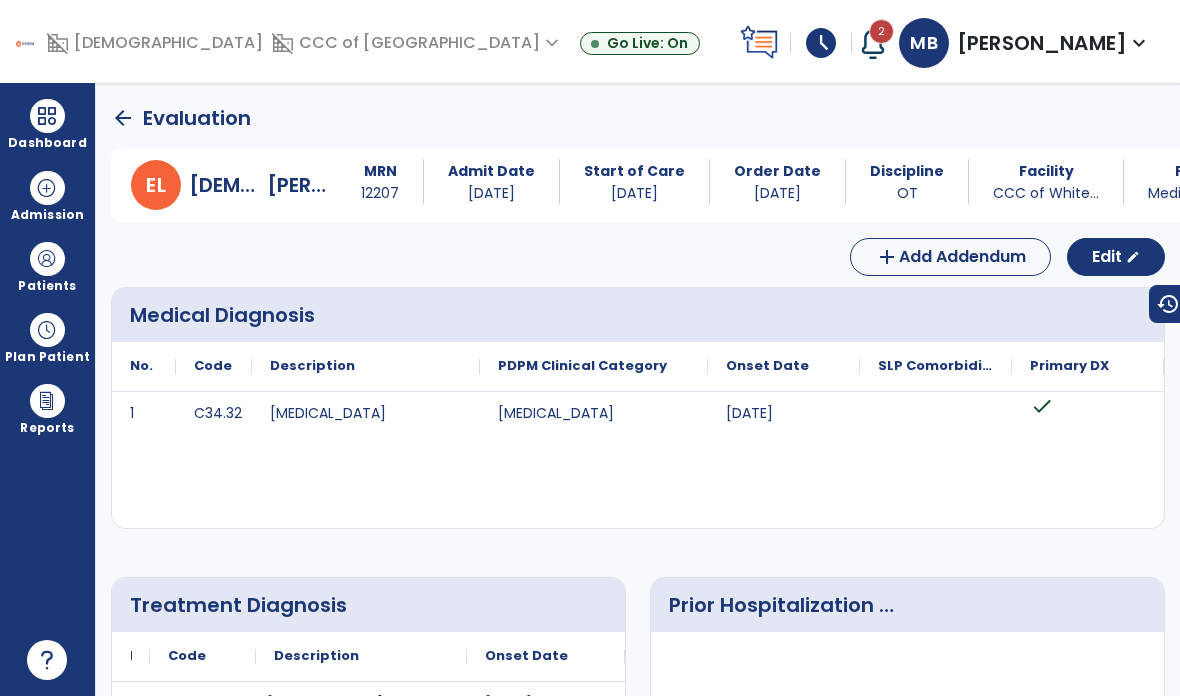 click on "Edit  edit" 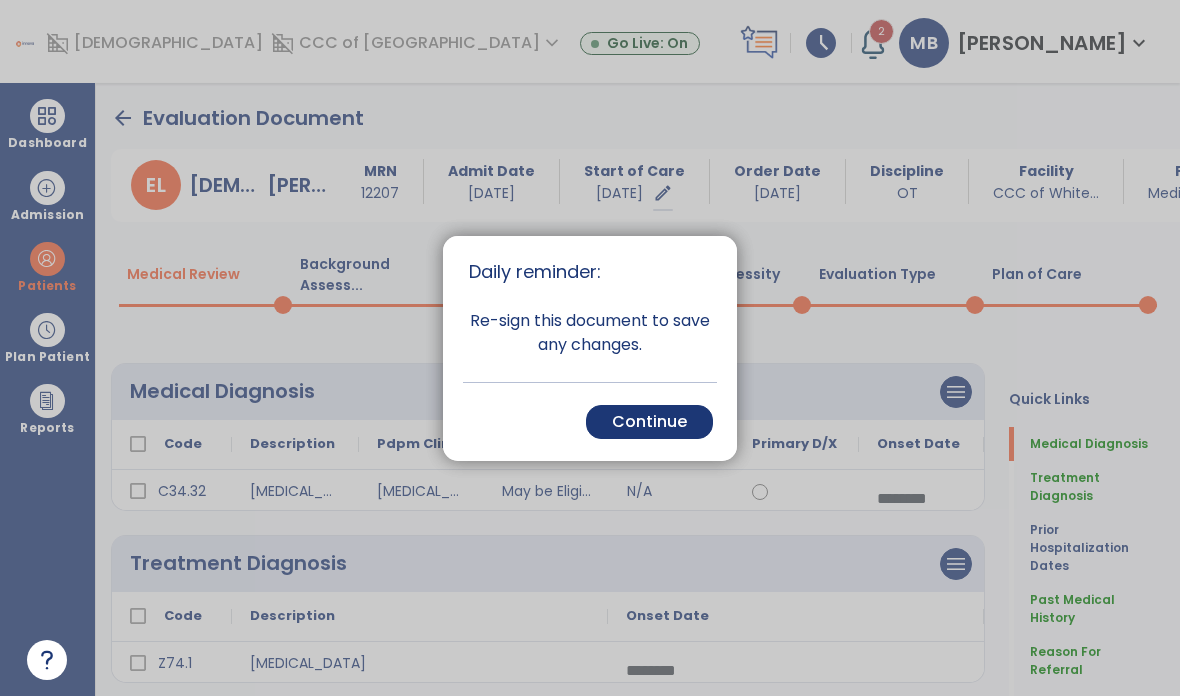 click on "Continue" at bounding box center [649, 422] 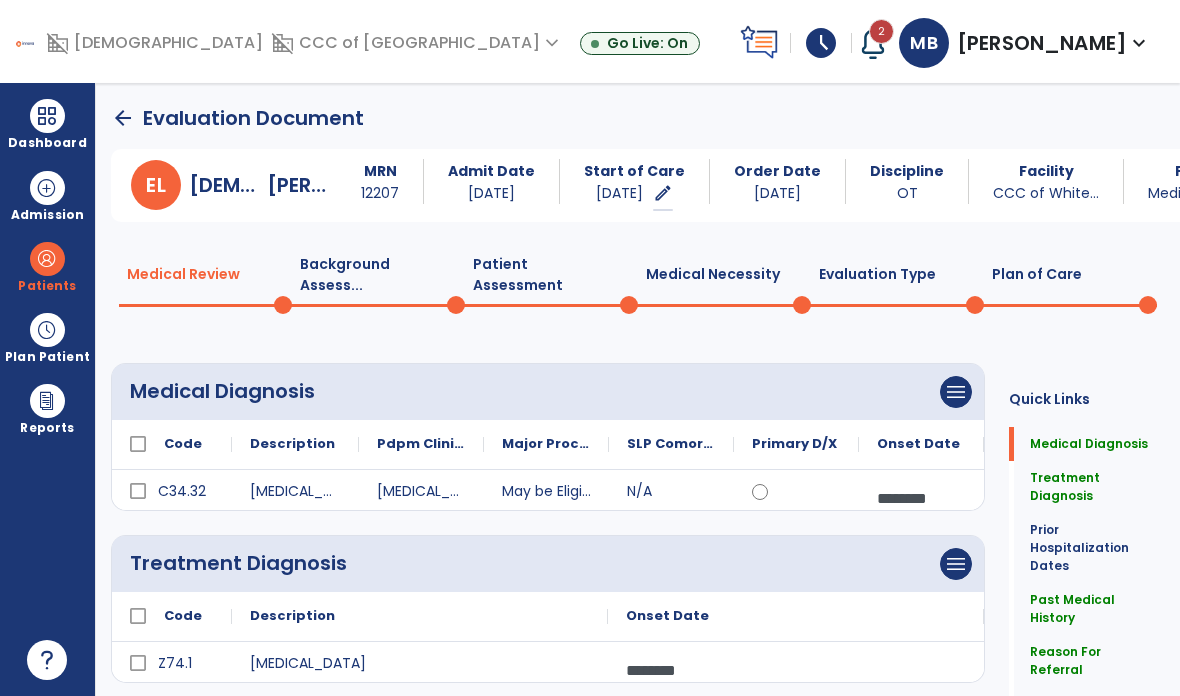 click on "menu" at bounding box center (956, 392) 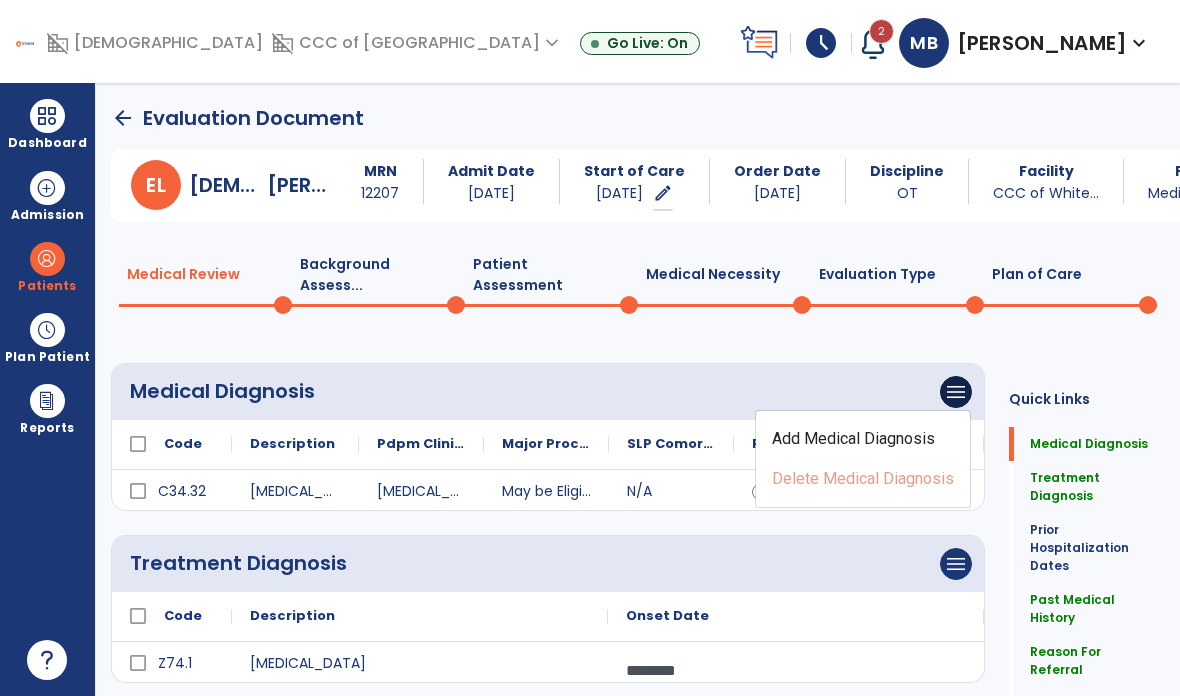 click on "Add Medical Diagnosis" 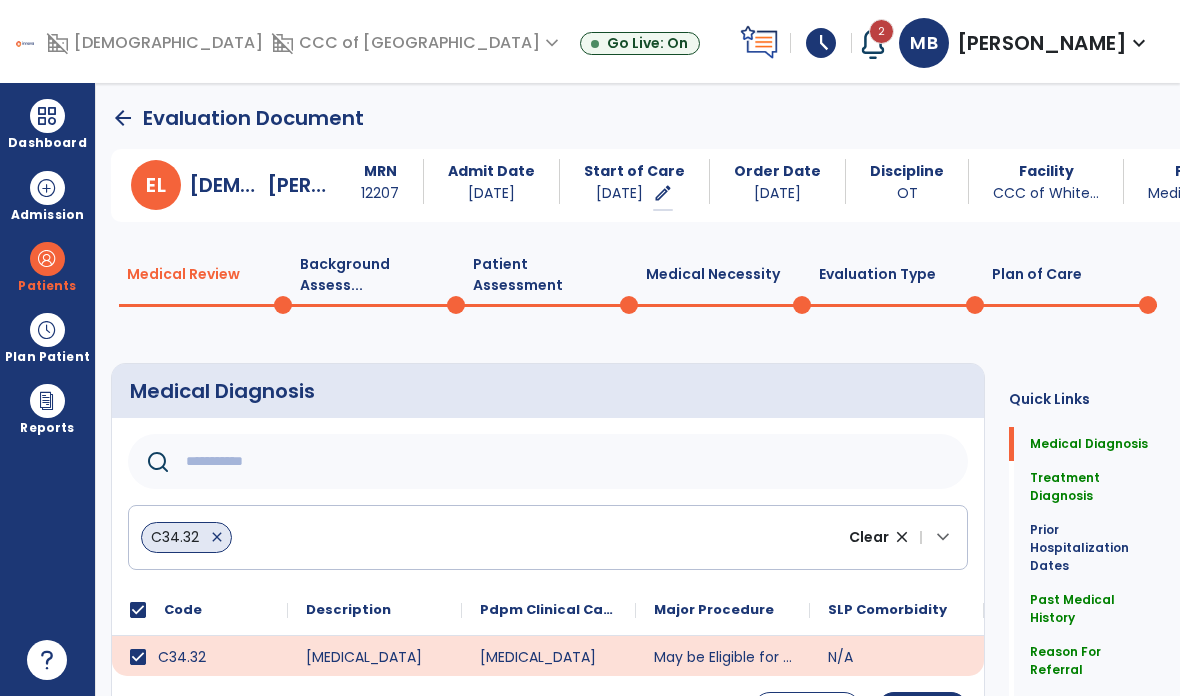 click 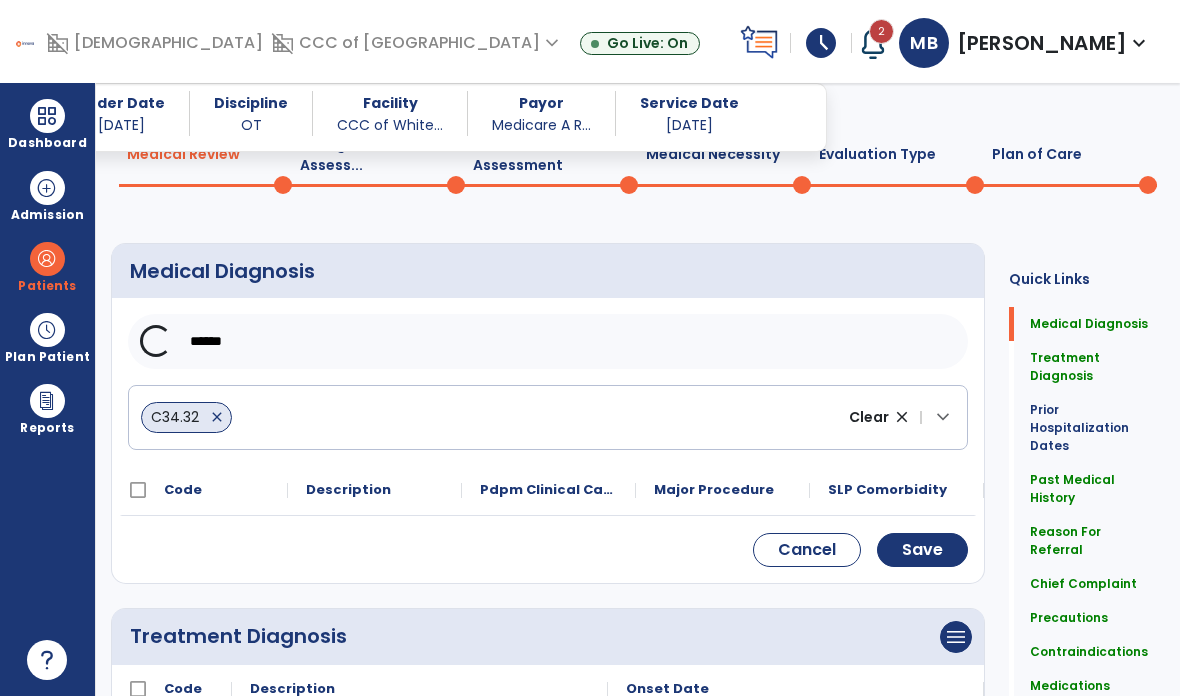 scroll, scrollTop: 136, scrollLeft: 0, axis: vertical 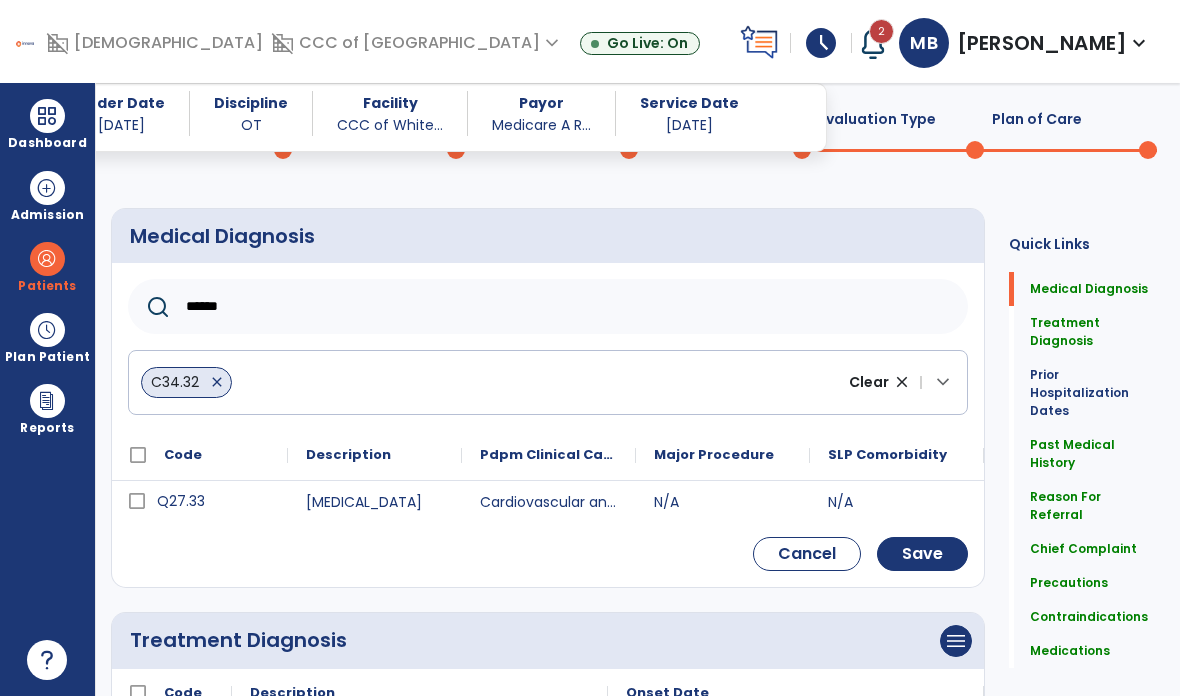type on "******" 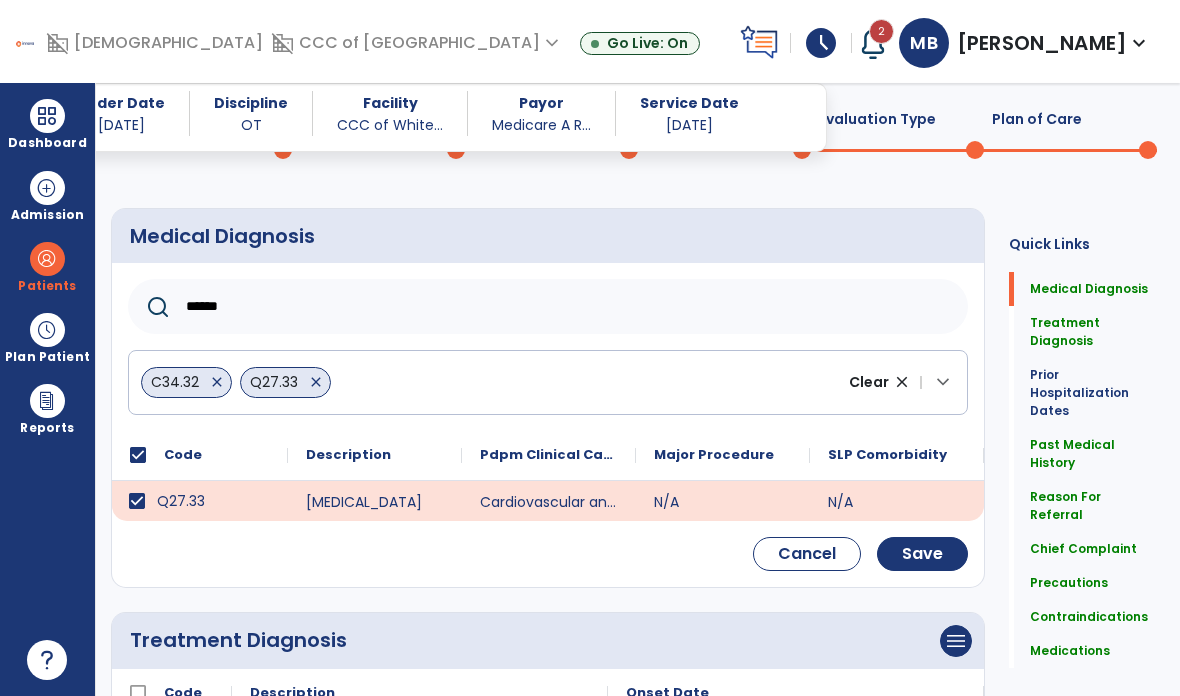 click on "Save" 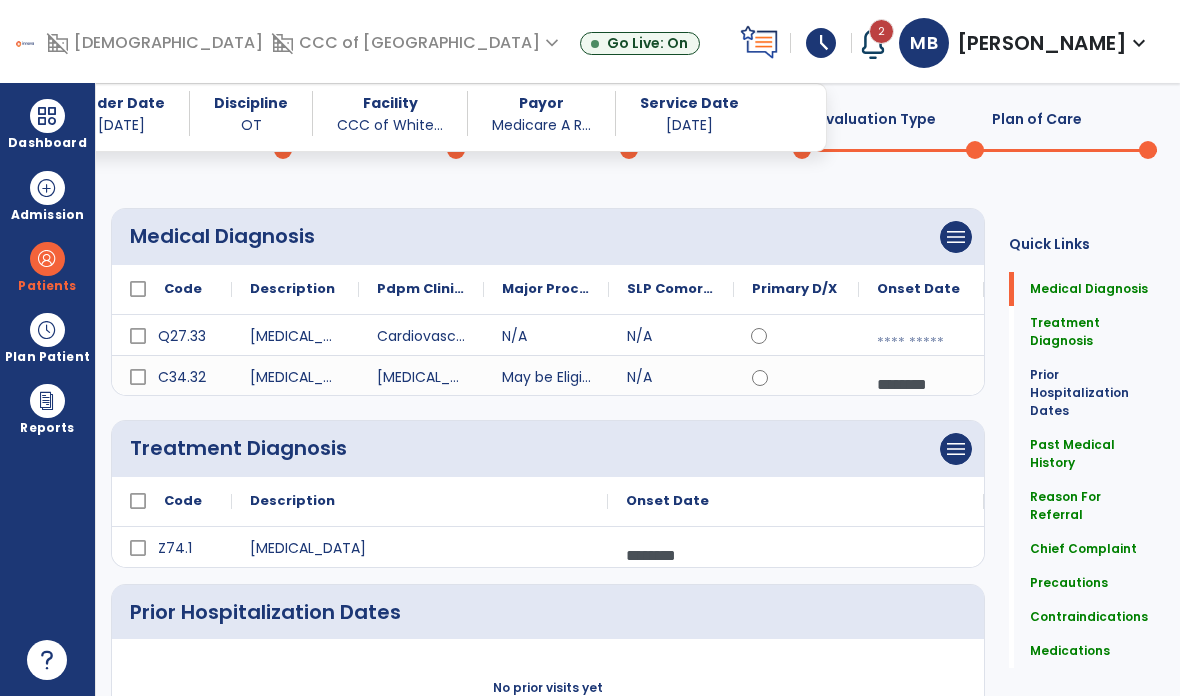 click at bounding box center [921, 343] 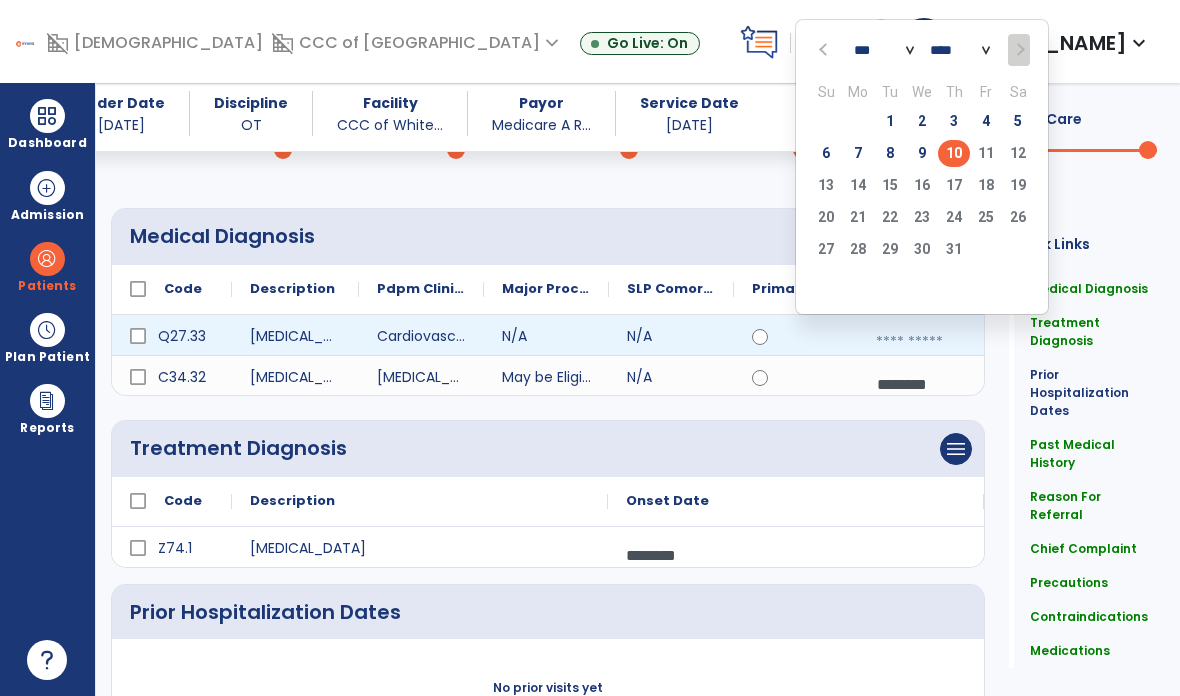 click on "6" 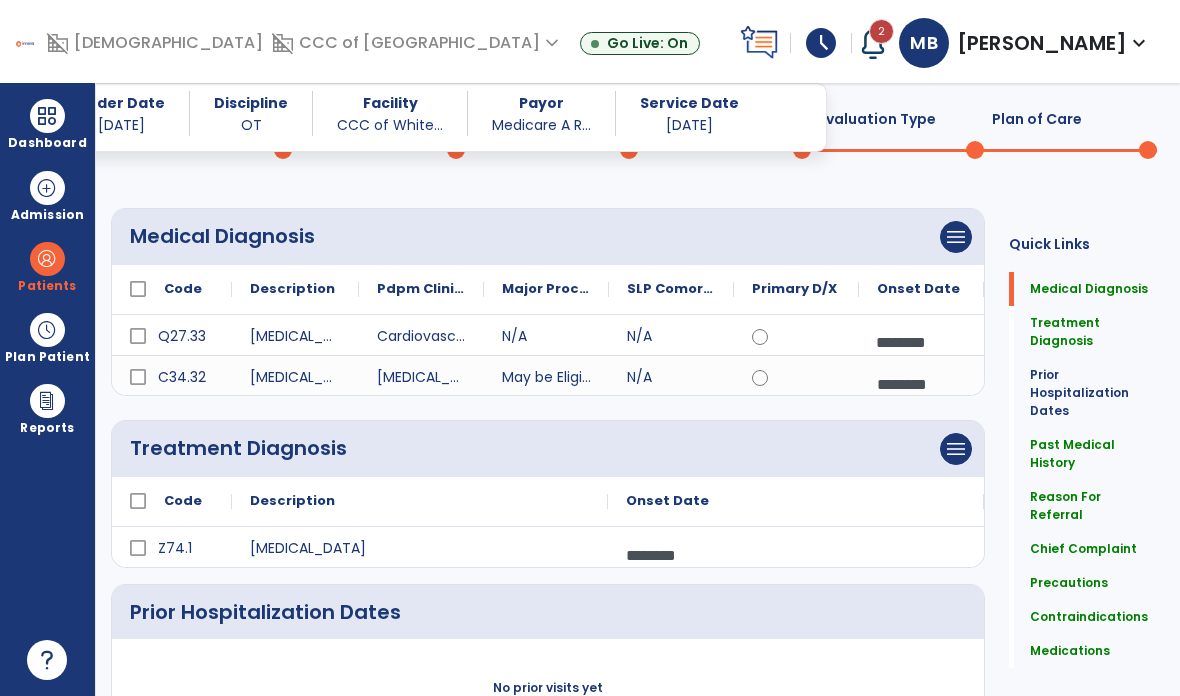 scroll, scrollTop: 70, scrollLeft: 0, axis: vertical 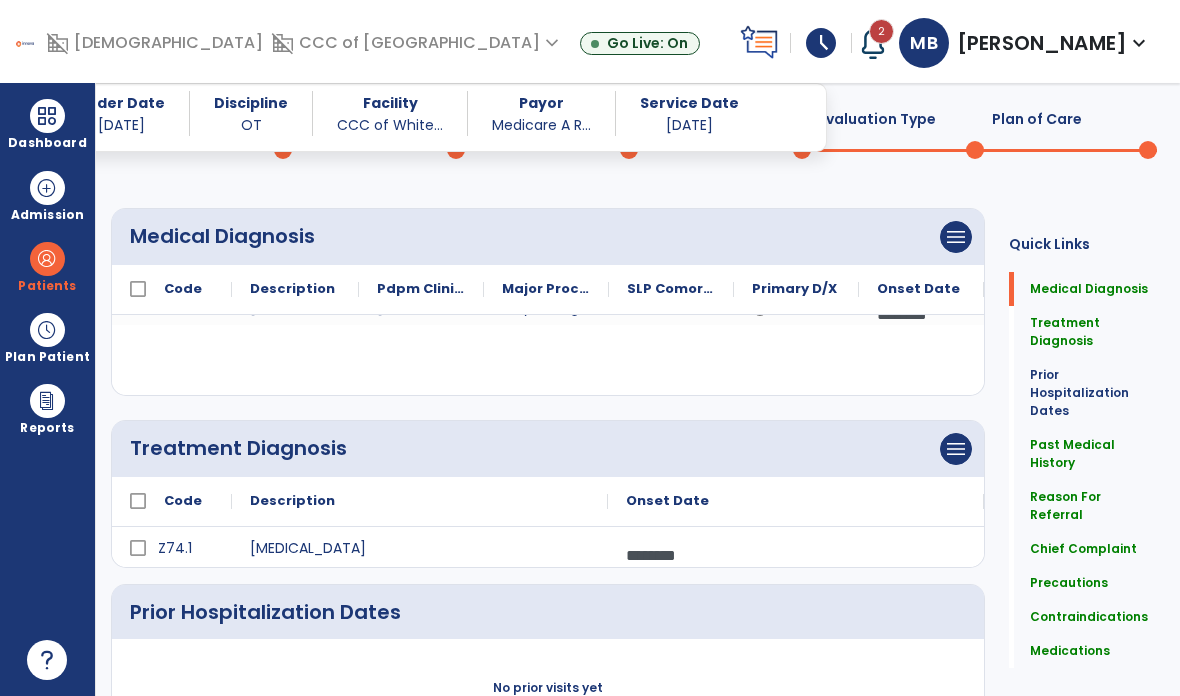 click 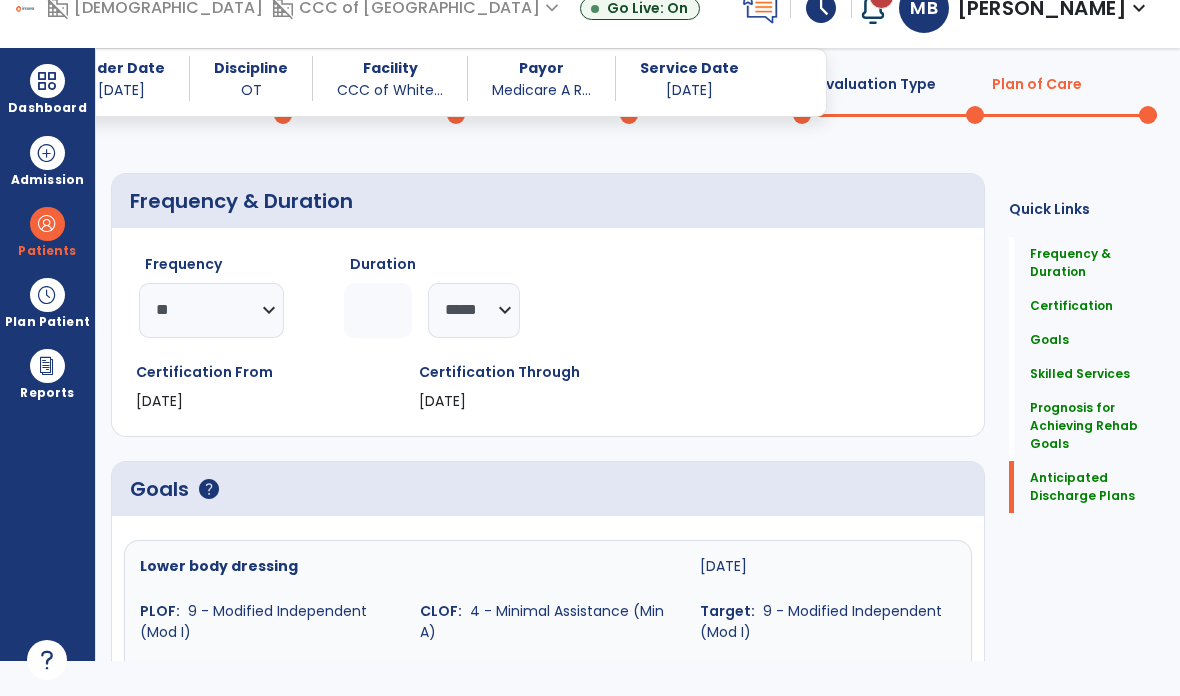 click on "Anticipated Discharge Plans" 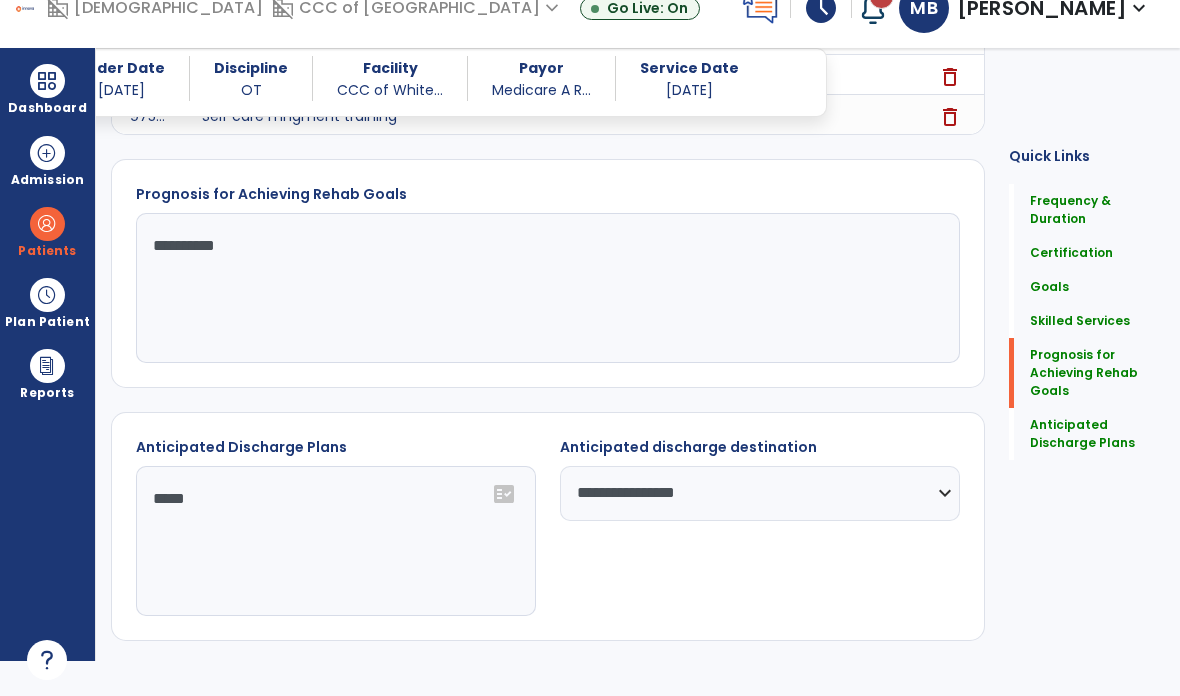 scroll, scrollTop: 1777, scrollLeft: 0, axis: vertical 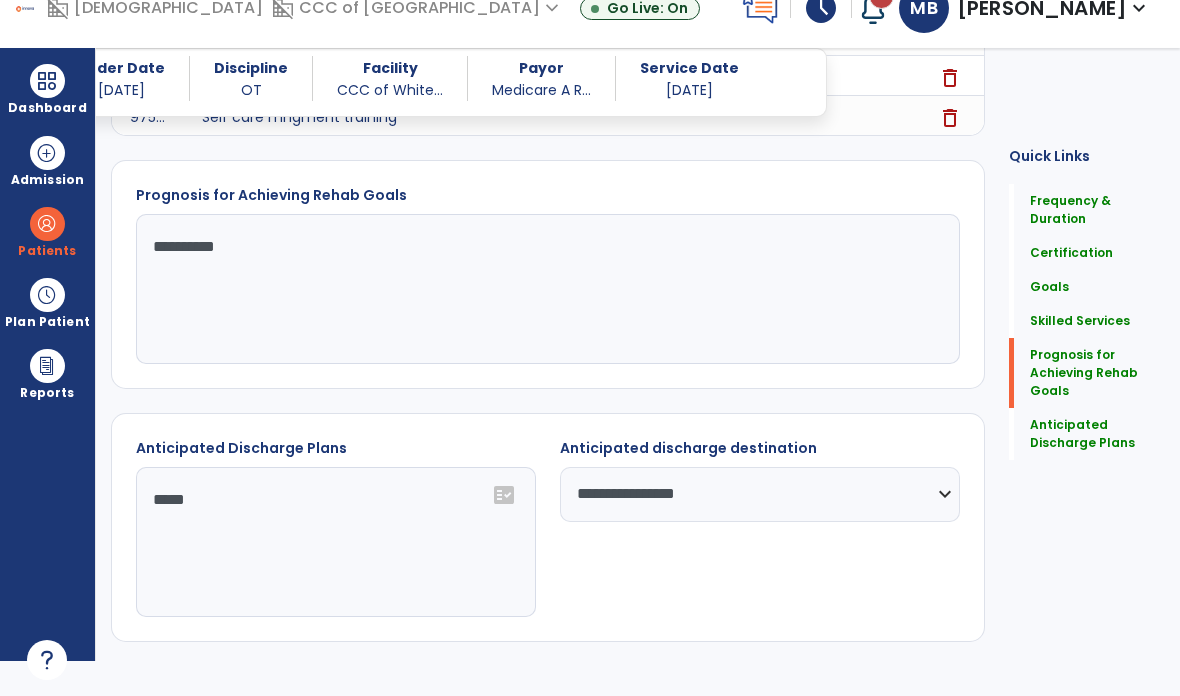click on "Re-Sign Doc" 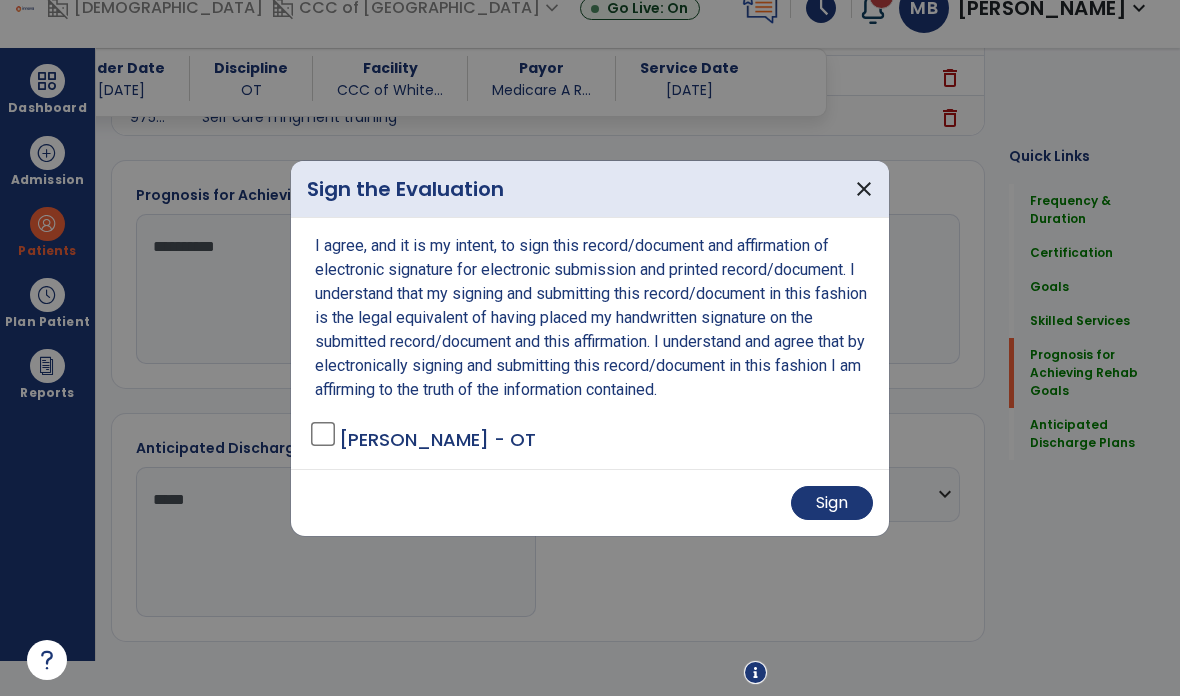 click on "Sign" at bounding box center (832, 503) 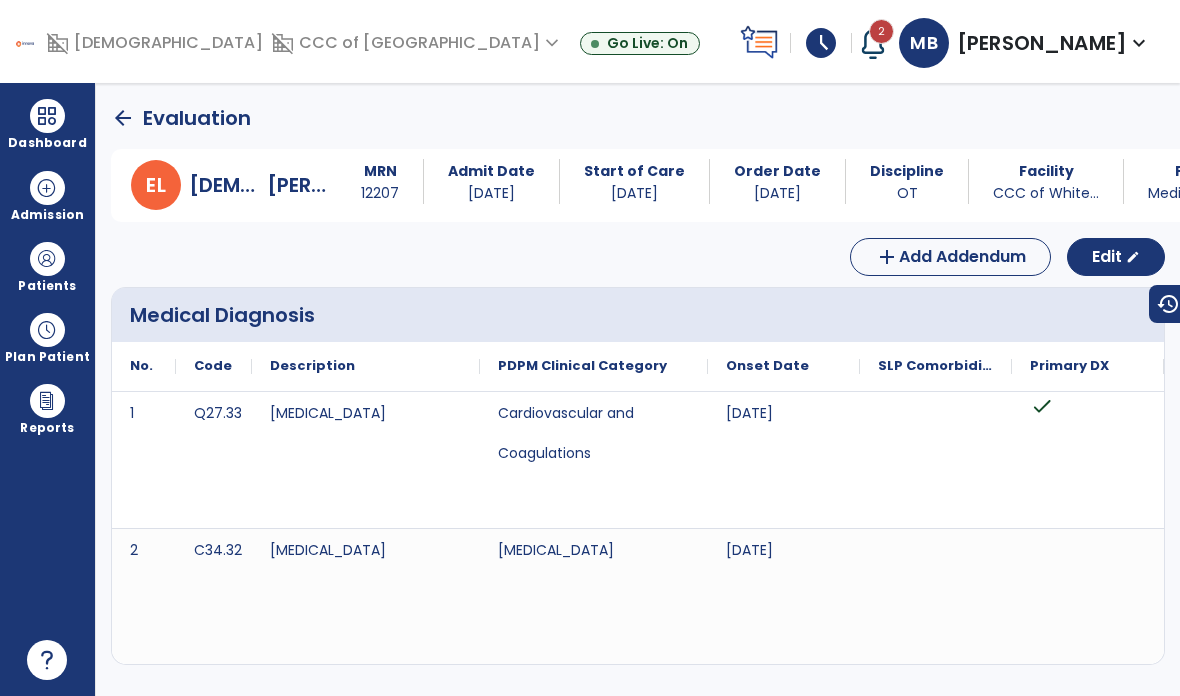 scroll, scrollTop: 0, scrollLeft: 0, axis: both 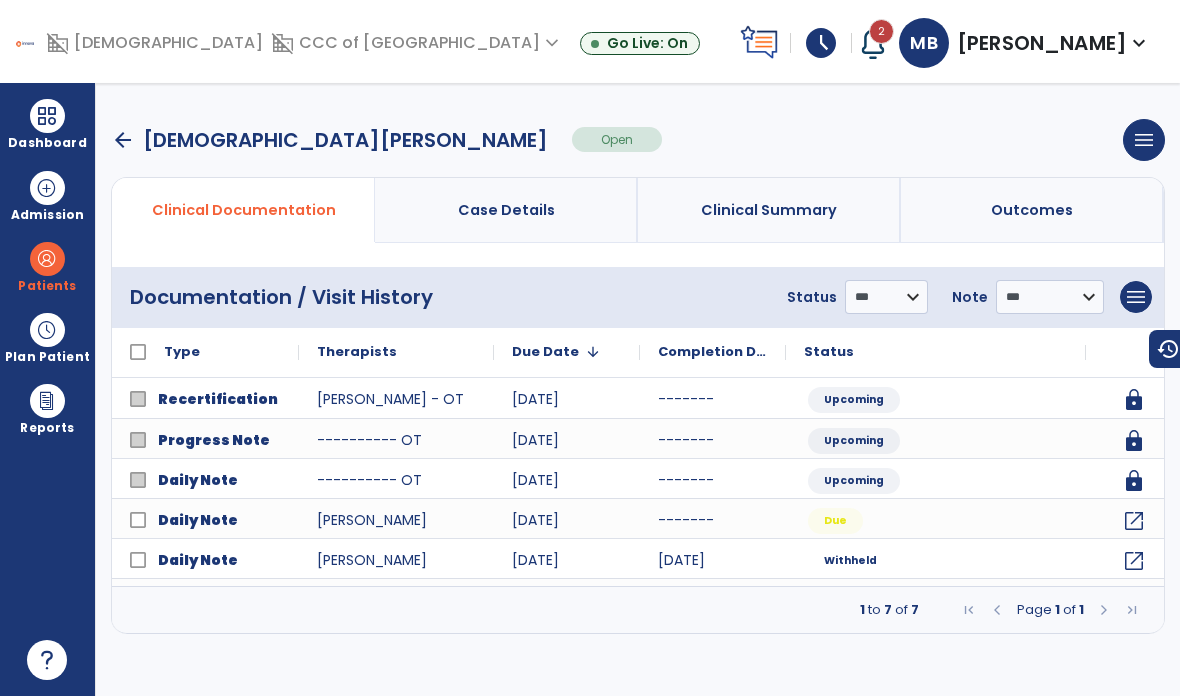 click on "arrow_back" at bounding box center [123, 140] 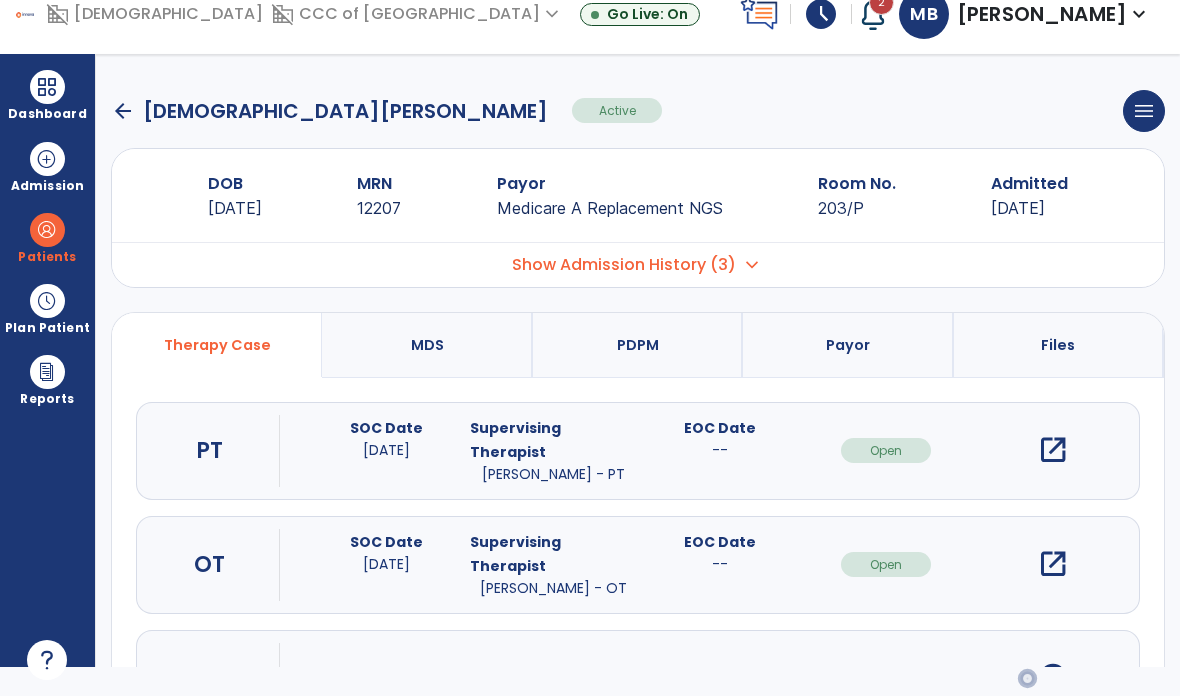 click at bounding box center (47, 230) 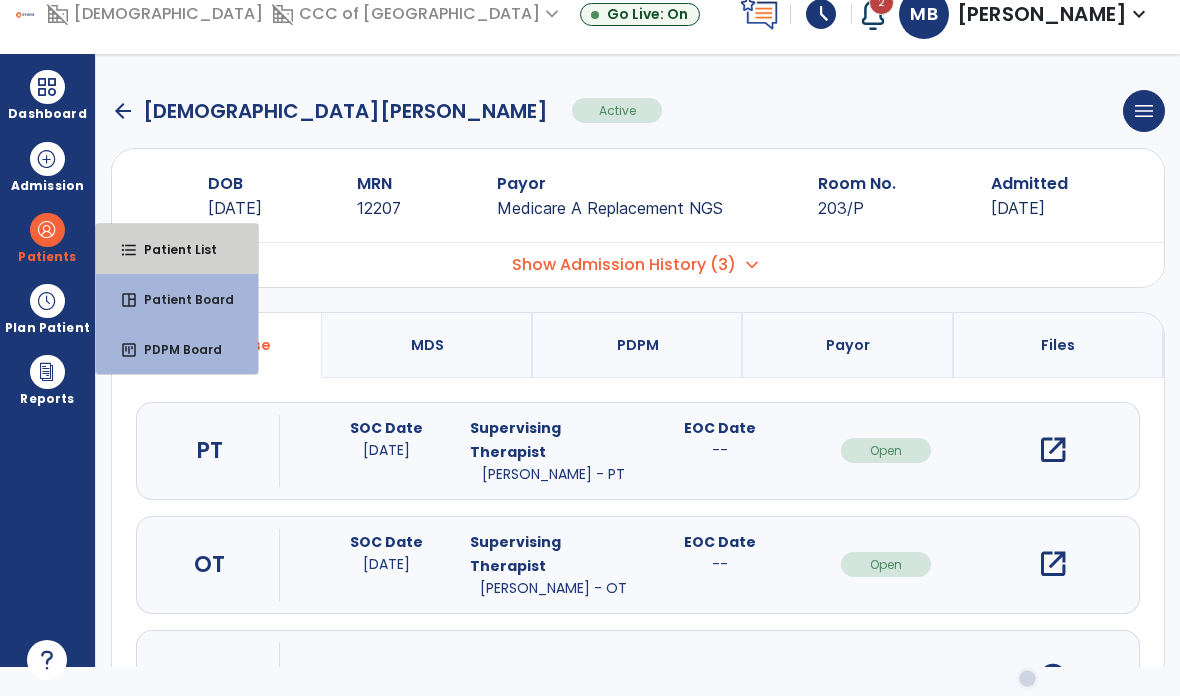 click on "format_list_bulleted  Patient List" at bounding box center (177, 249) 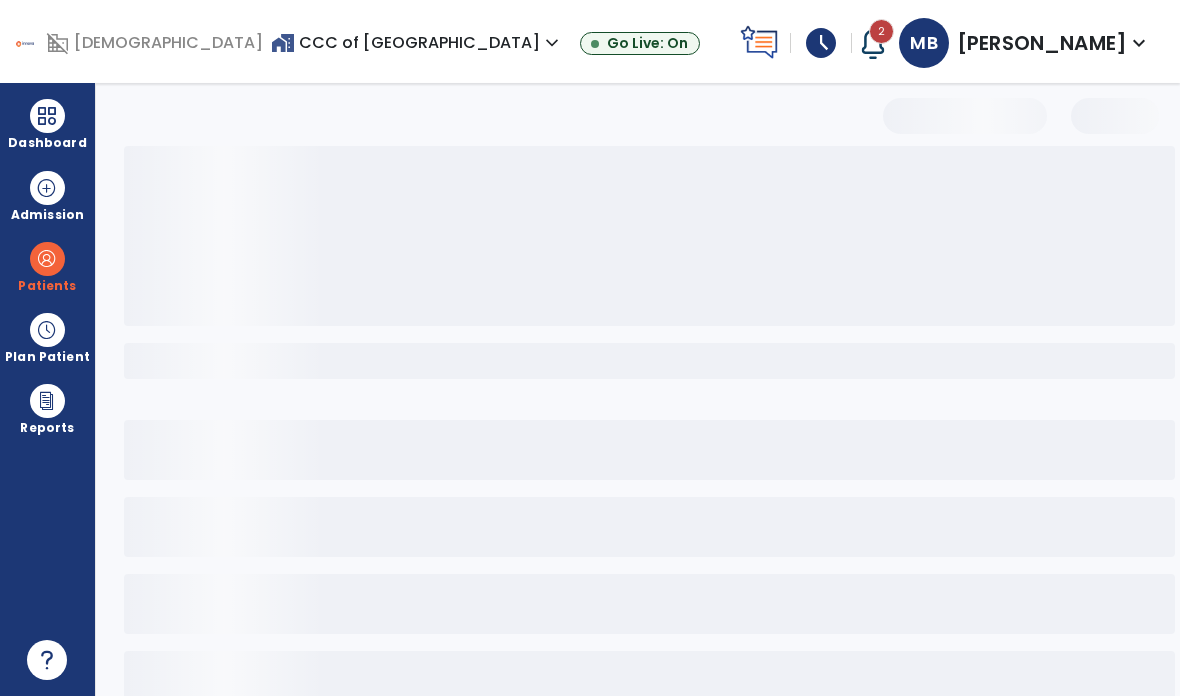 select on "***" 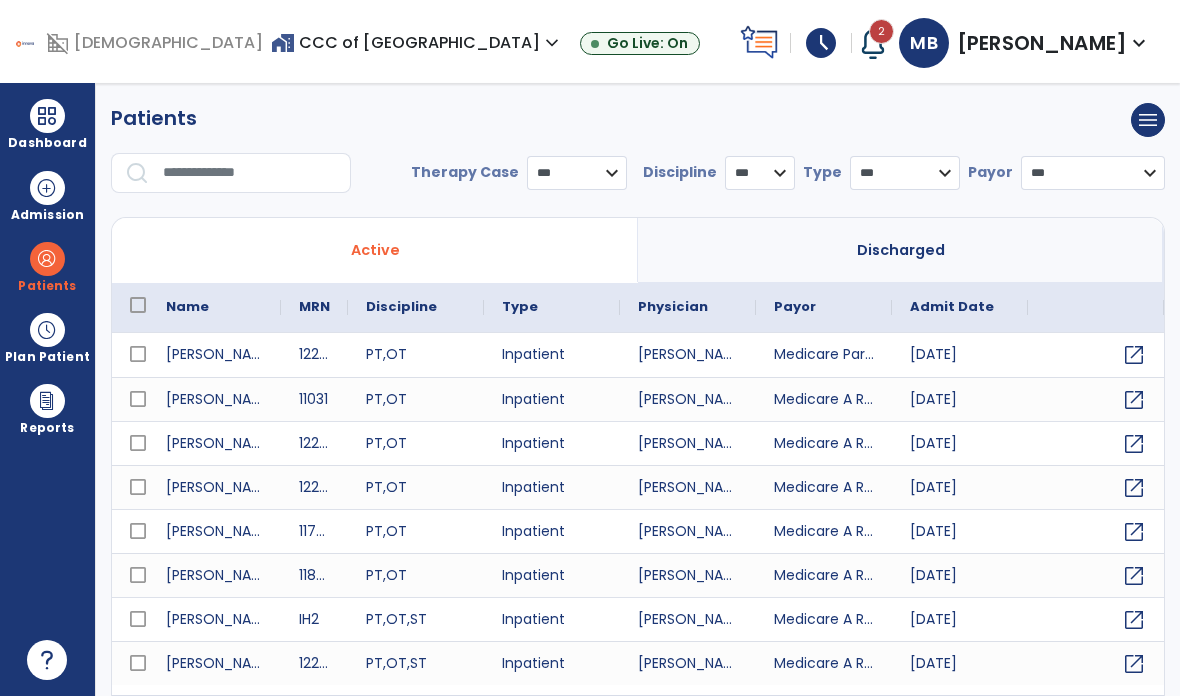 click at bounding box center (250, 173) 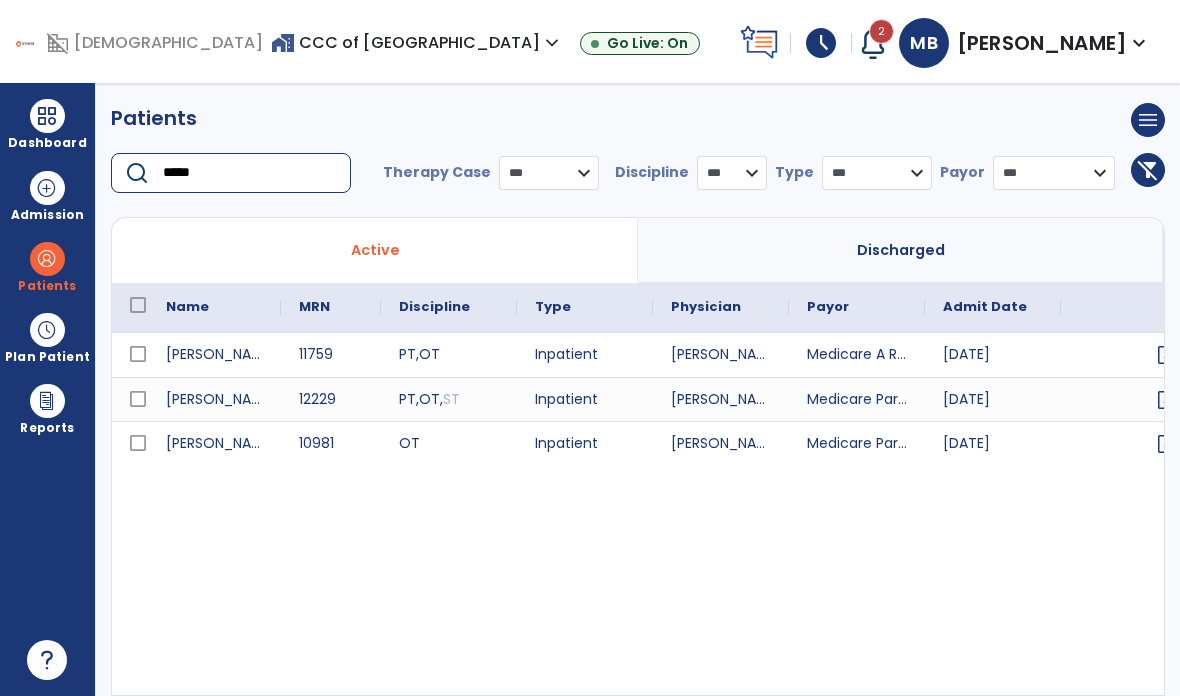 type on "*****" 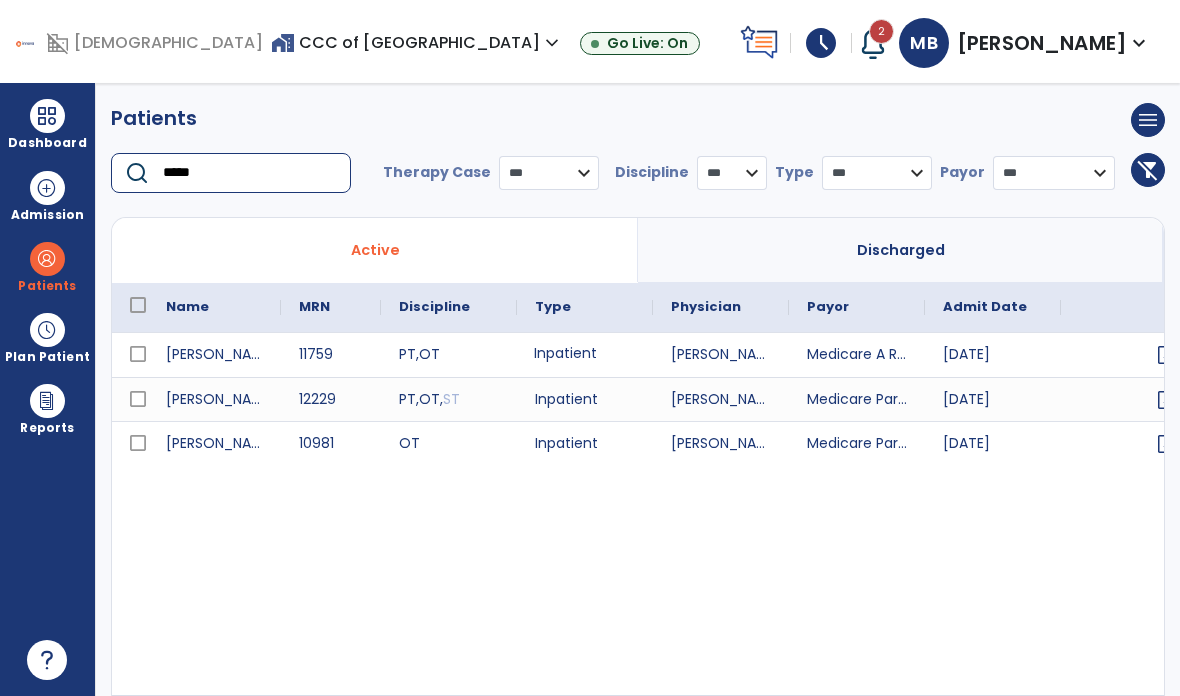 click on "Inpatient" at bounding box center [585, 355] 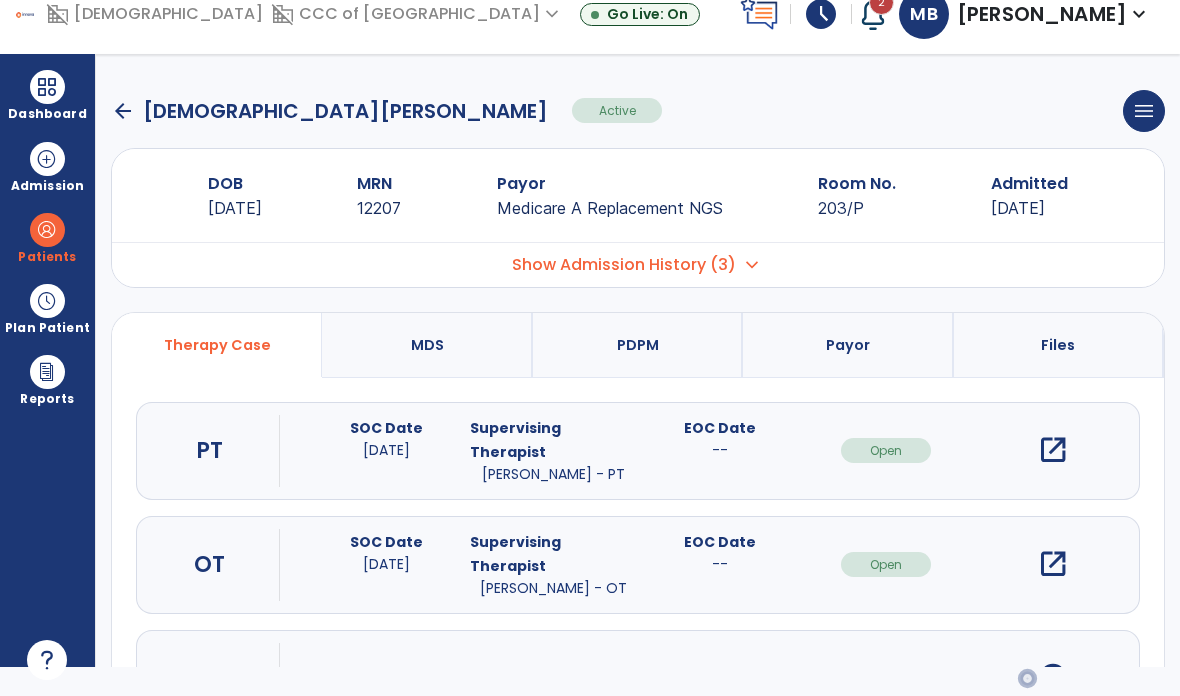click on "arrow_back" 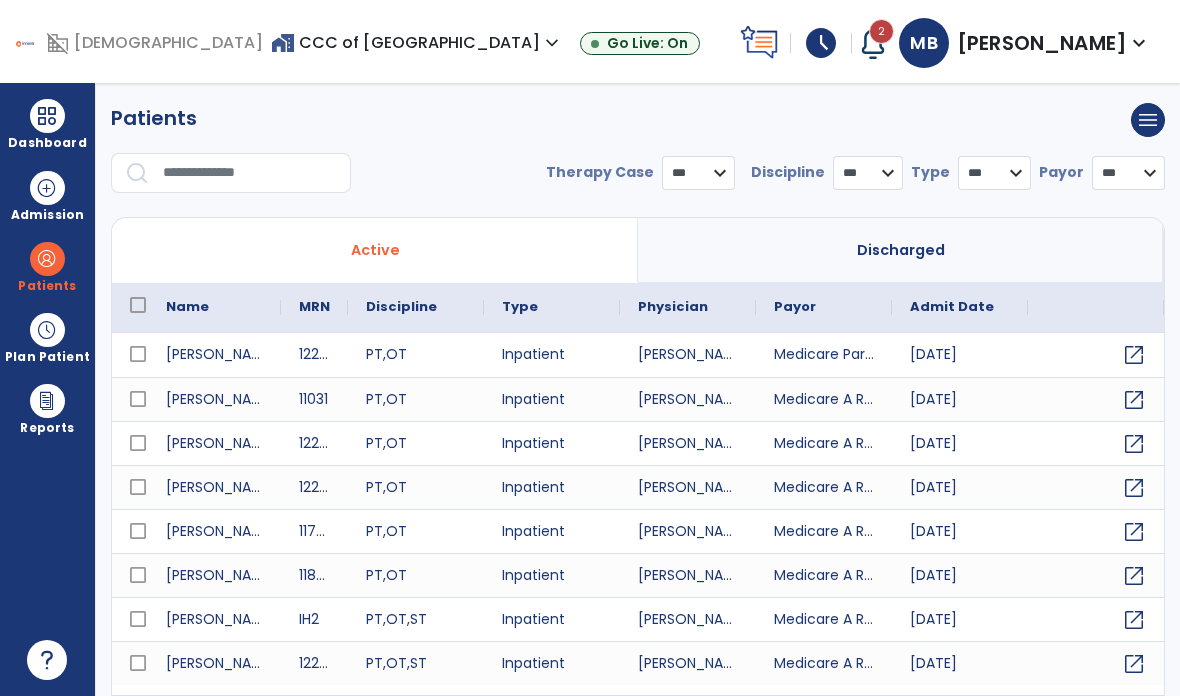 click at bounding box center (250, 173) 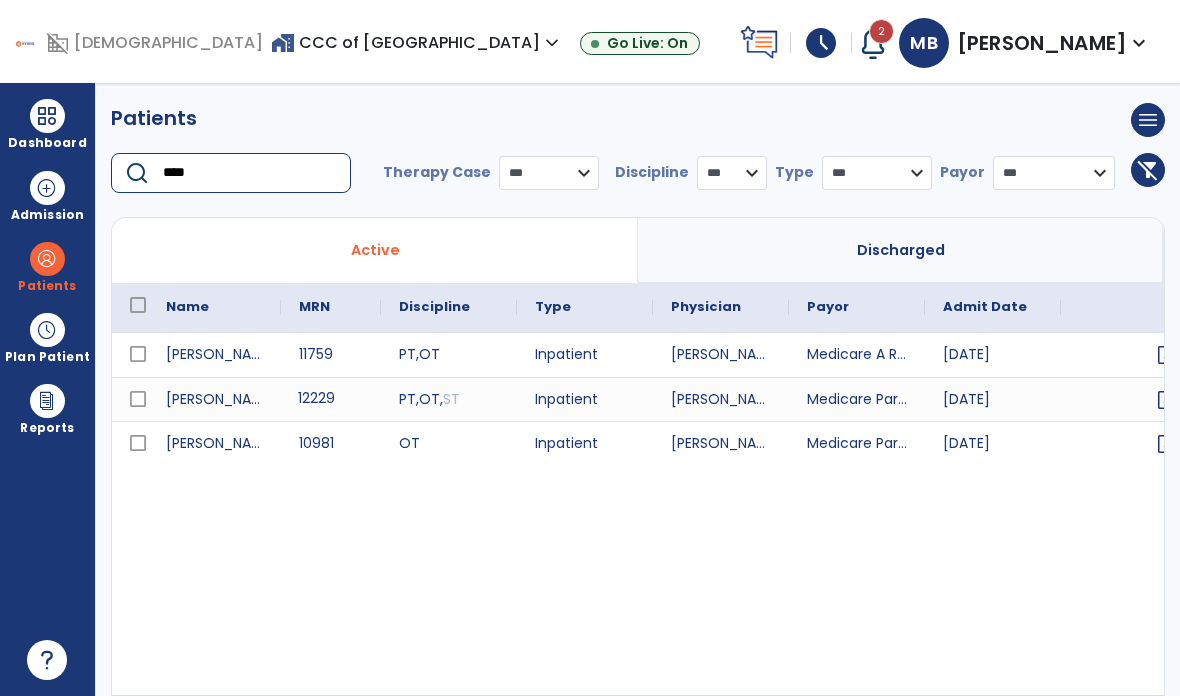 type on "****" 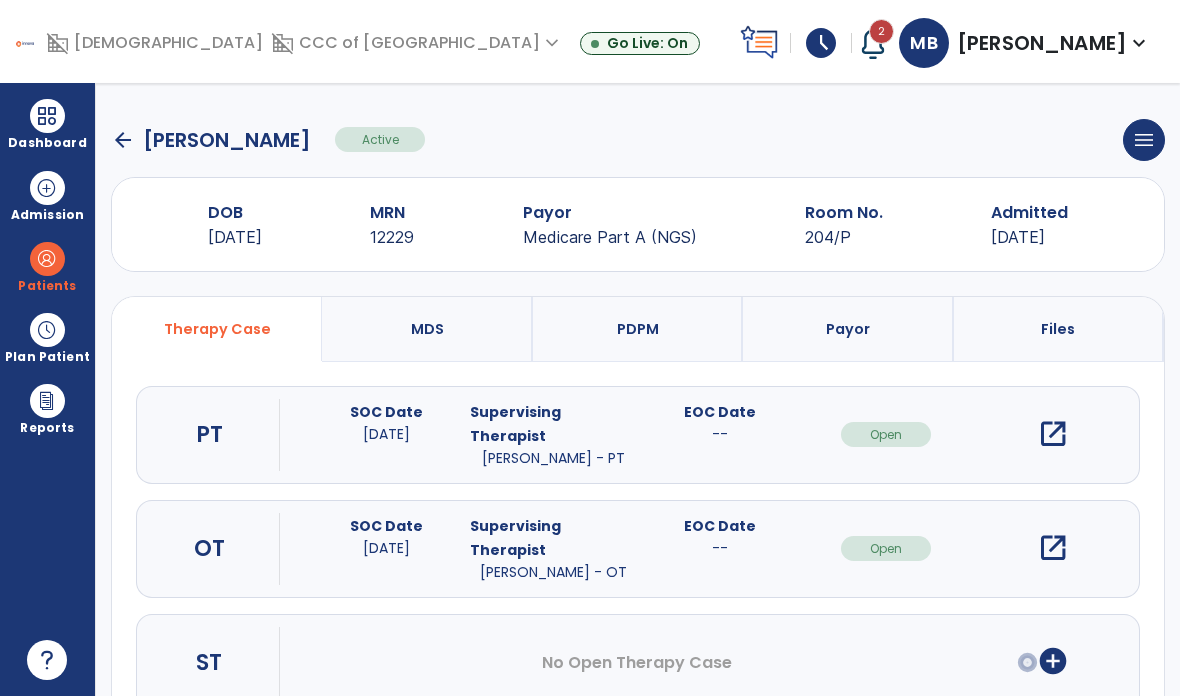 click on "open_in_new" at bounding box center [1053, 548] 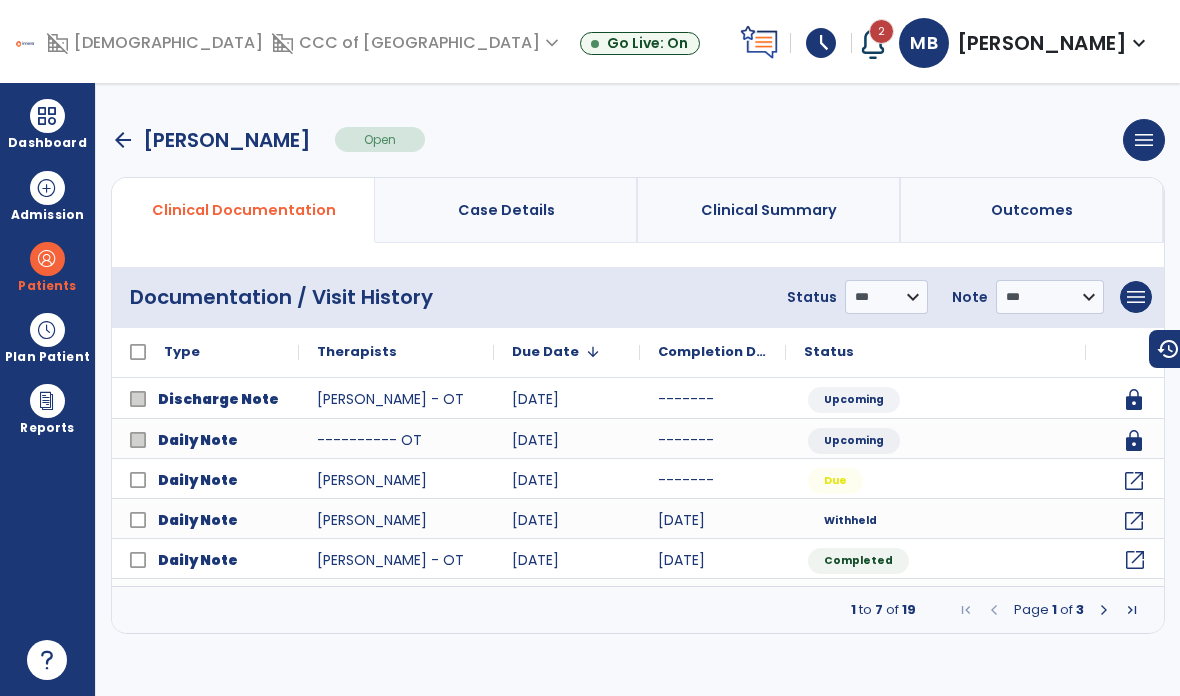 click on "open_in_new" 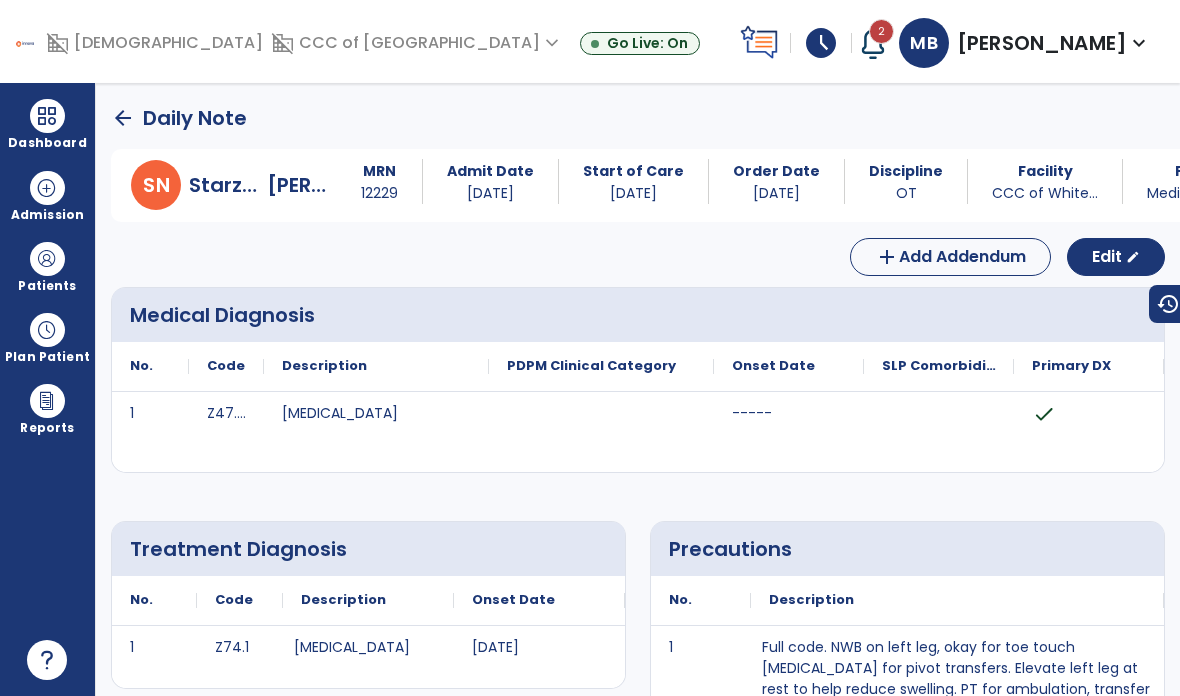 click on "Edit" 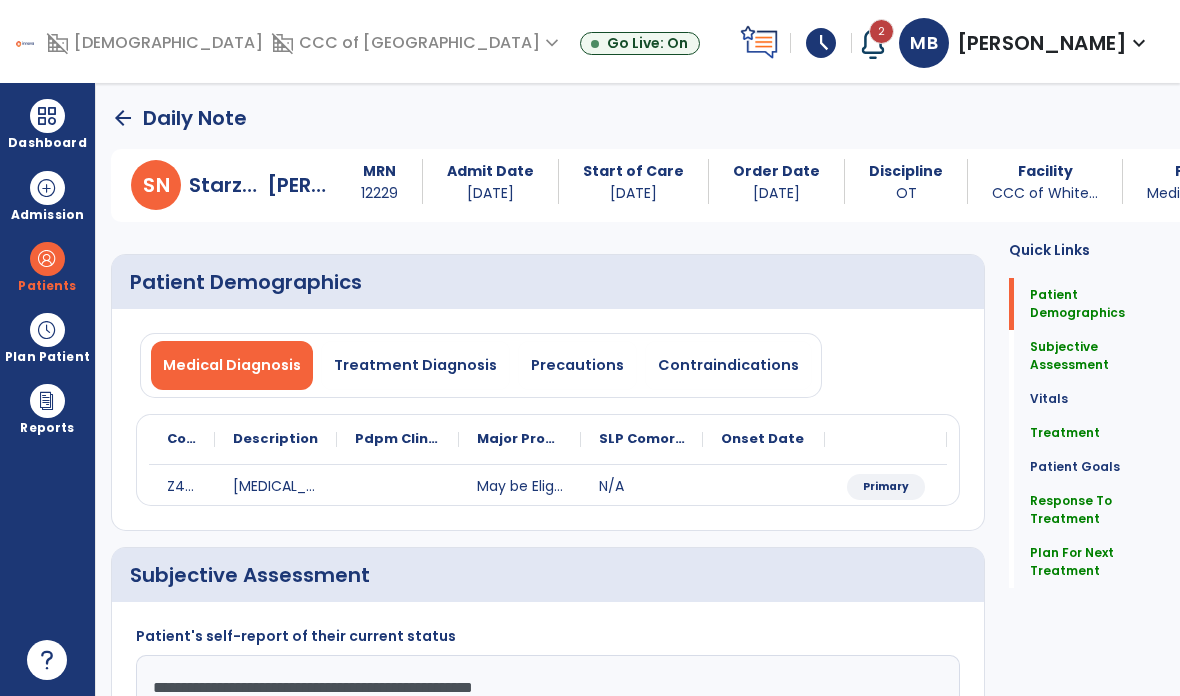 click on "Treatment   Treatment" 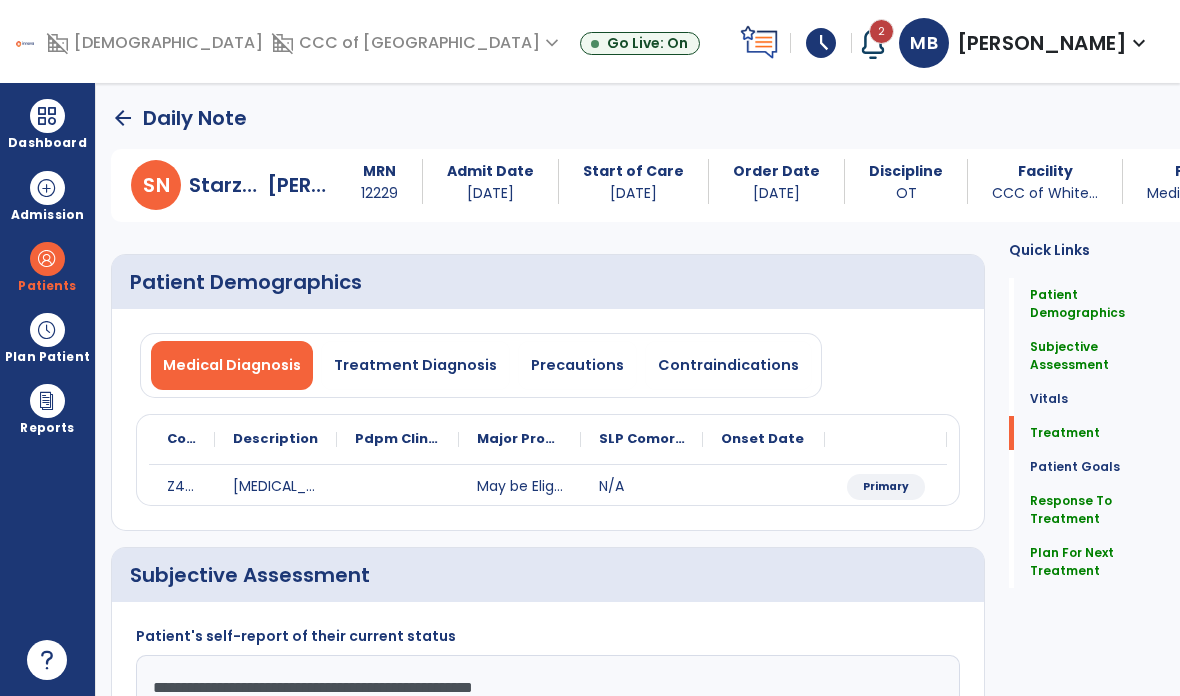 click on "Response To Treatment   Response To Treatment" 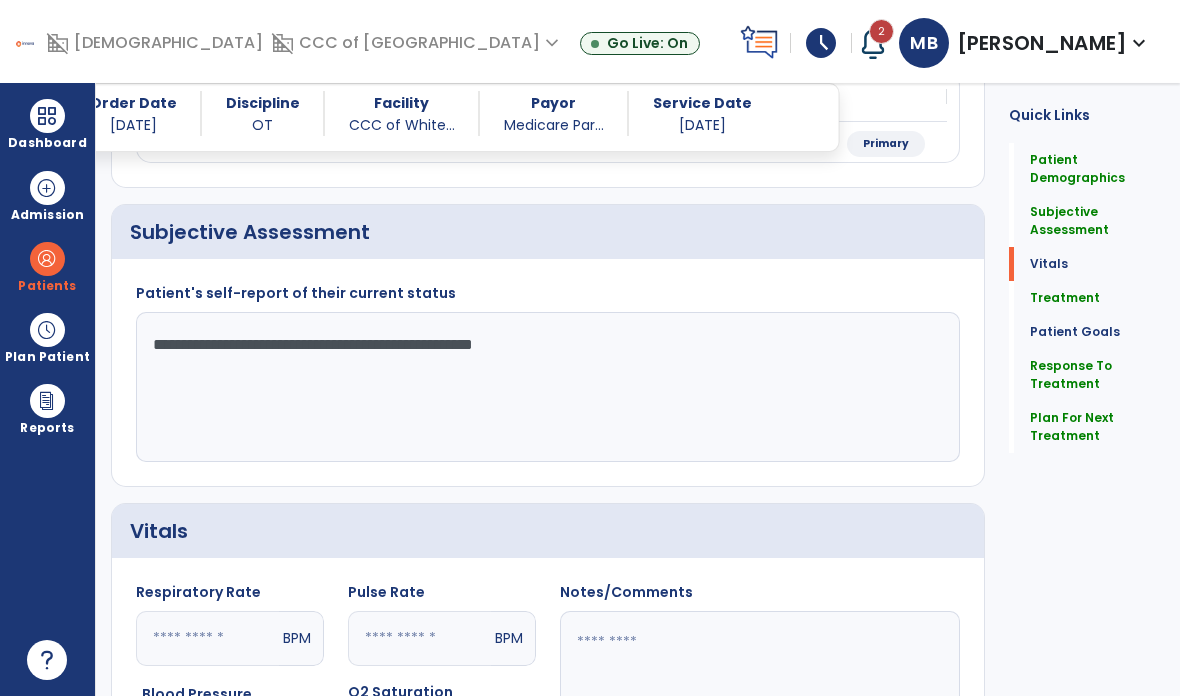 scroll, scrollTop: 74, scrollLeft: 0, axis: vertical 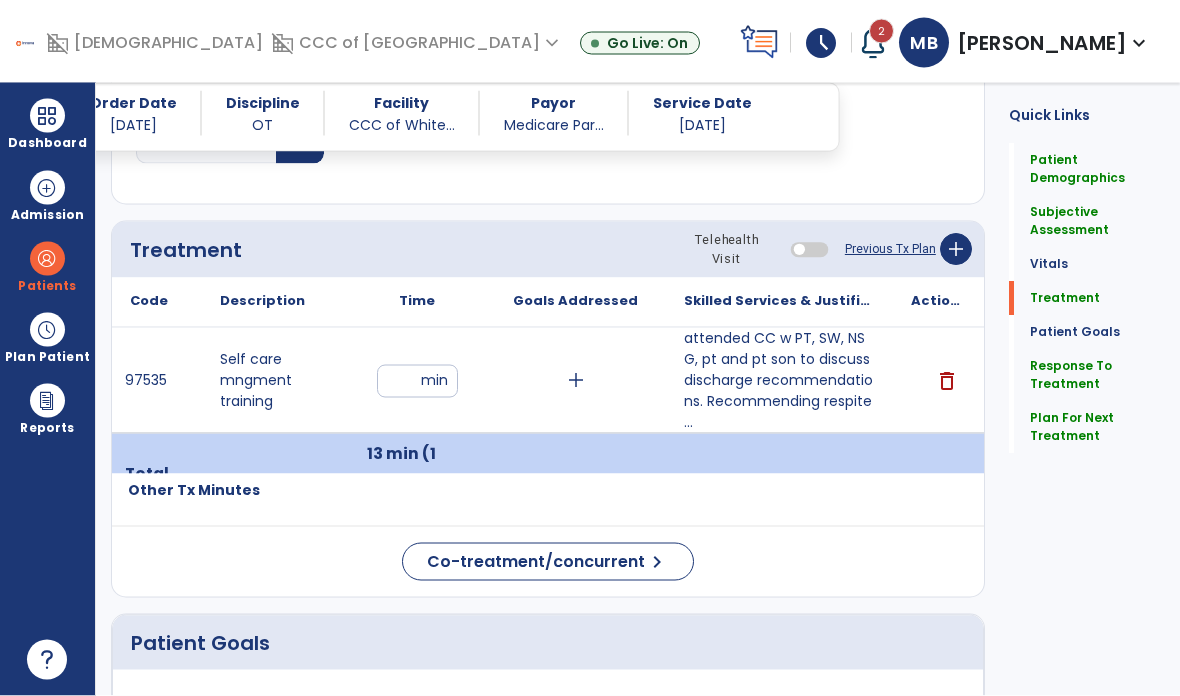 click on "Co-treatment/concurrent  chevron_right" 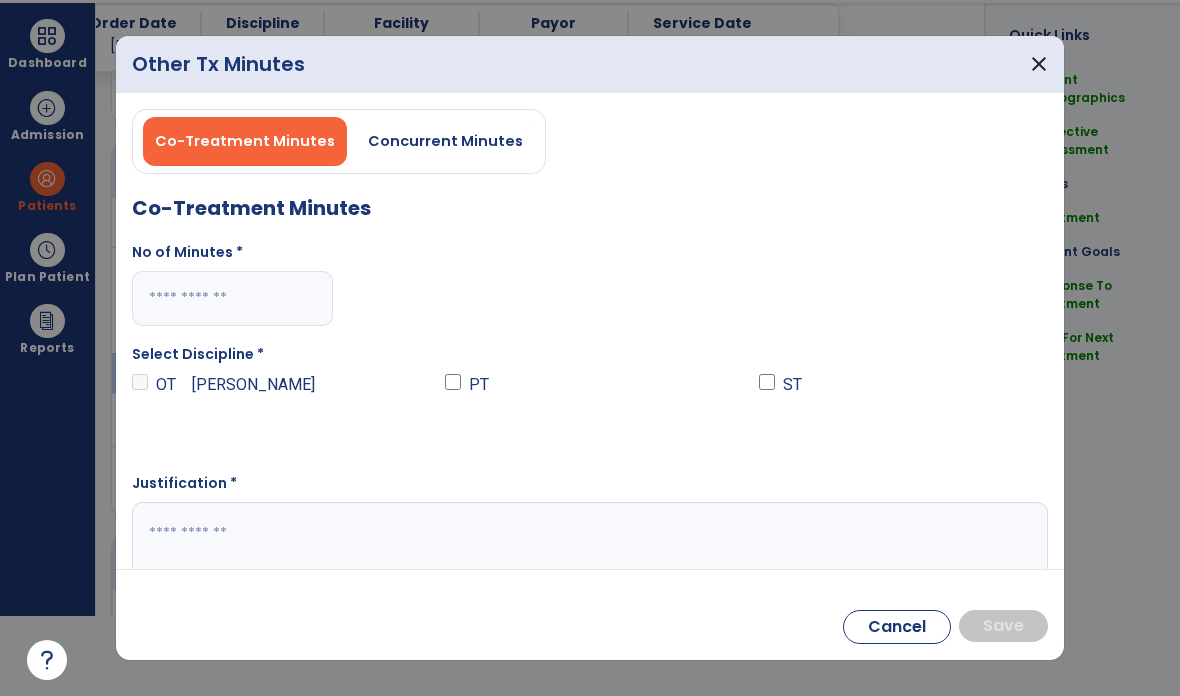 click at bounding box center (232, 298) 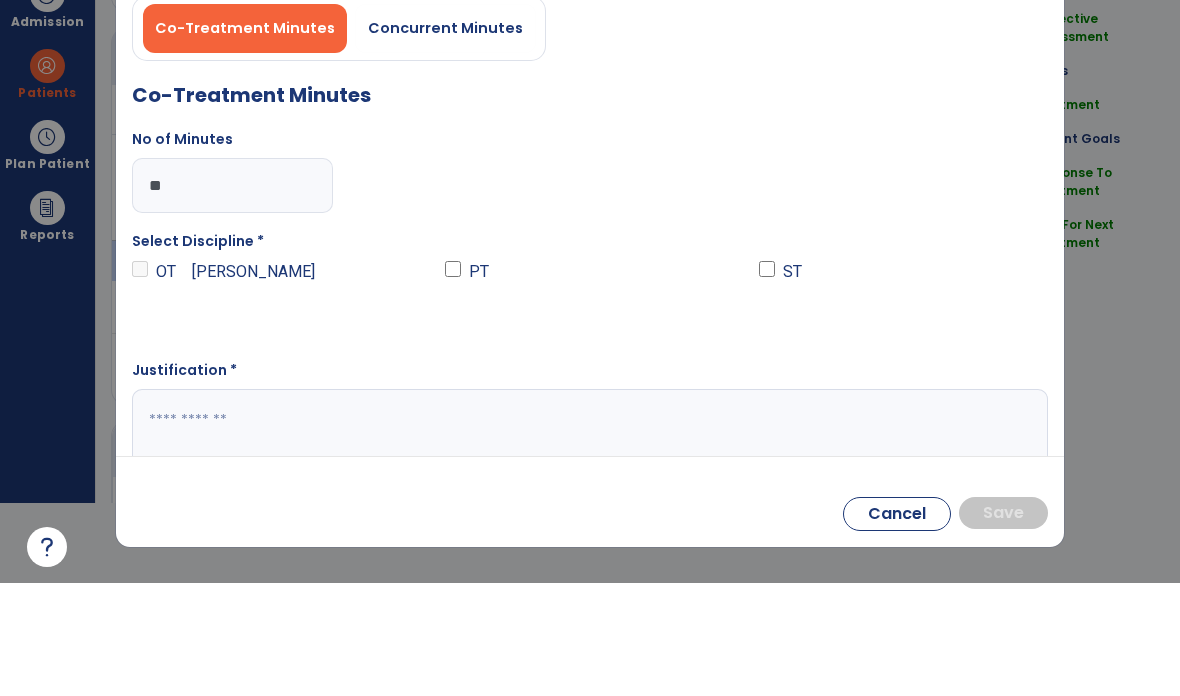 type on "**" 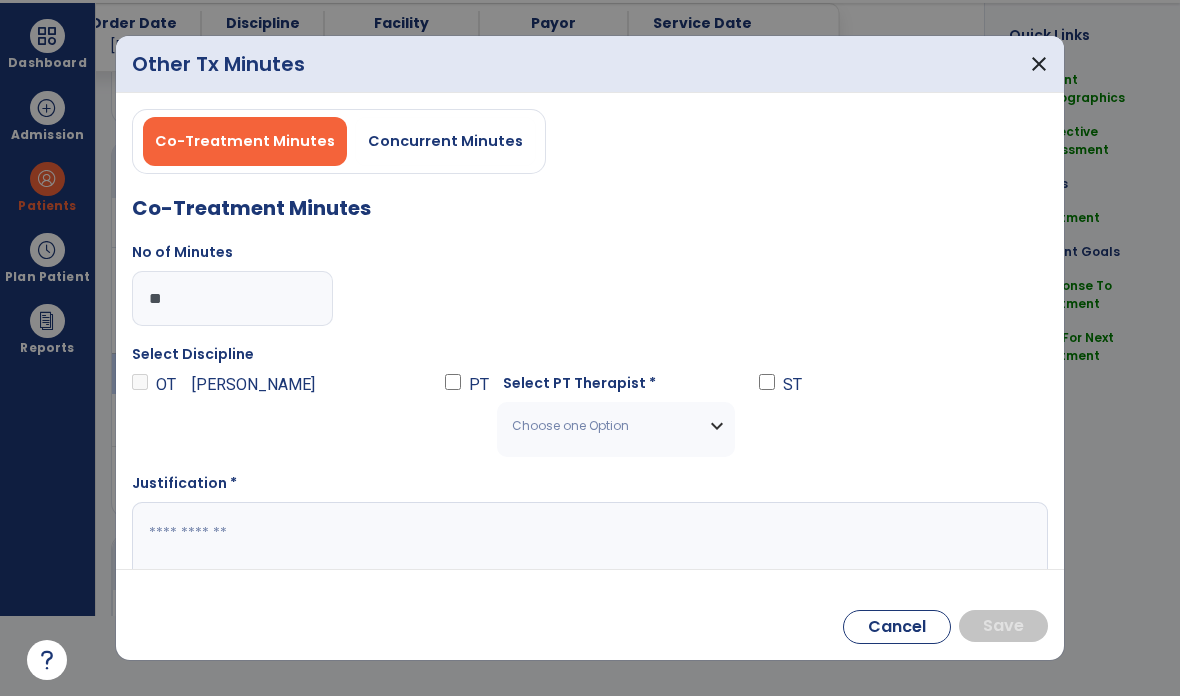 click on "Choose one Option" at bounding box center [603, 426] 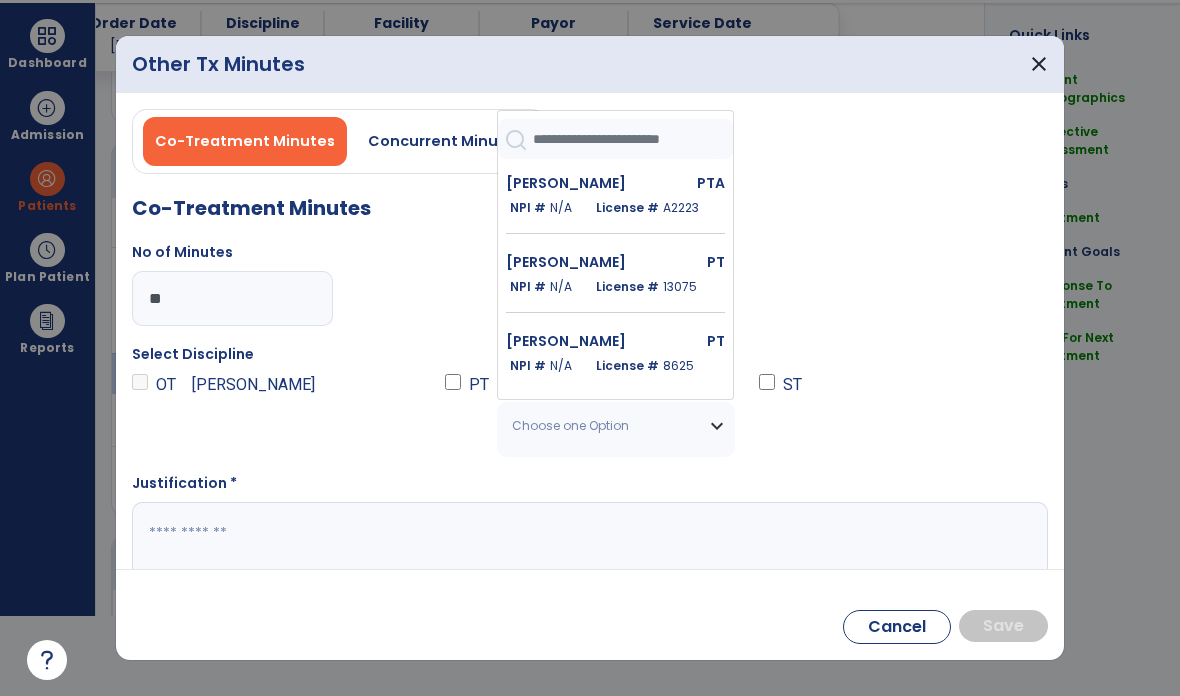 click on "[PERSON_NAME]  PT   NPI #  N/A   License #  8625" at bounding box center (615, 364) 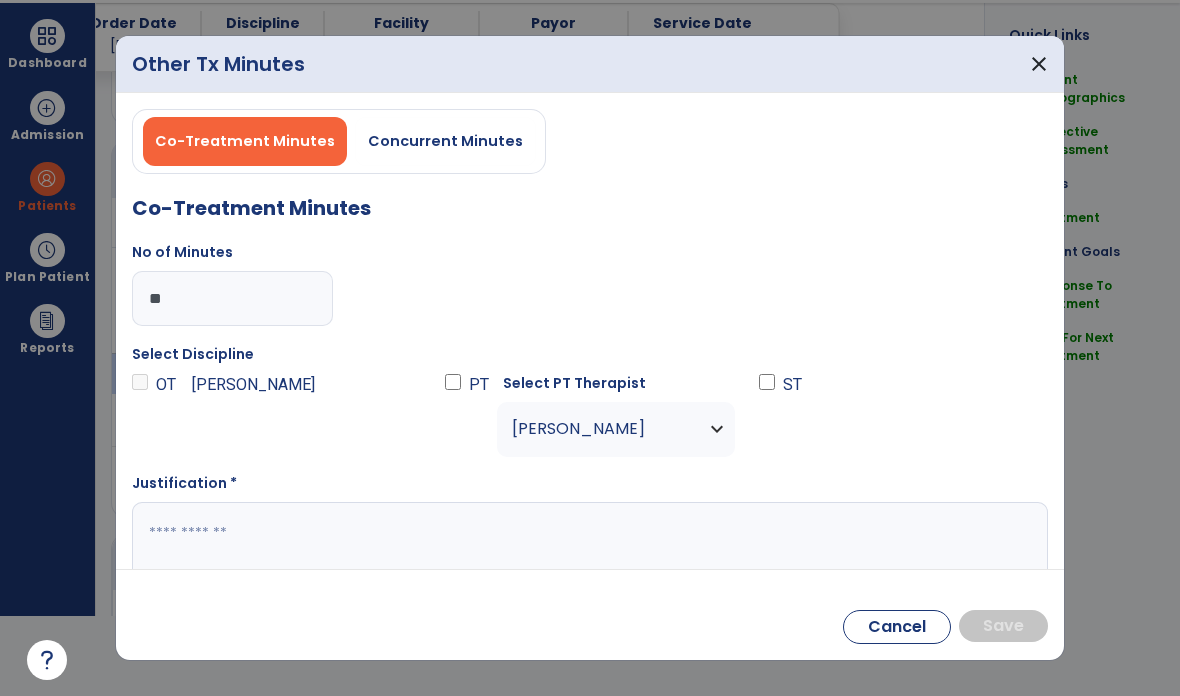 click at bounding box center (590, 541) 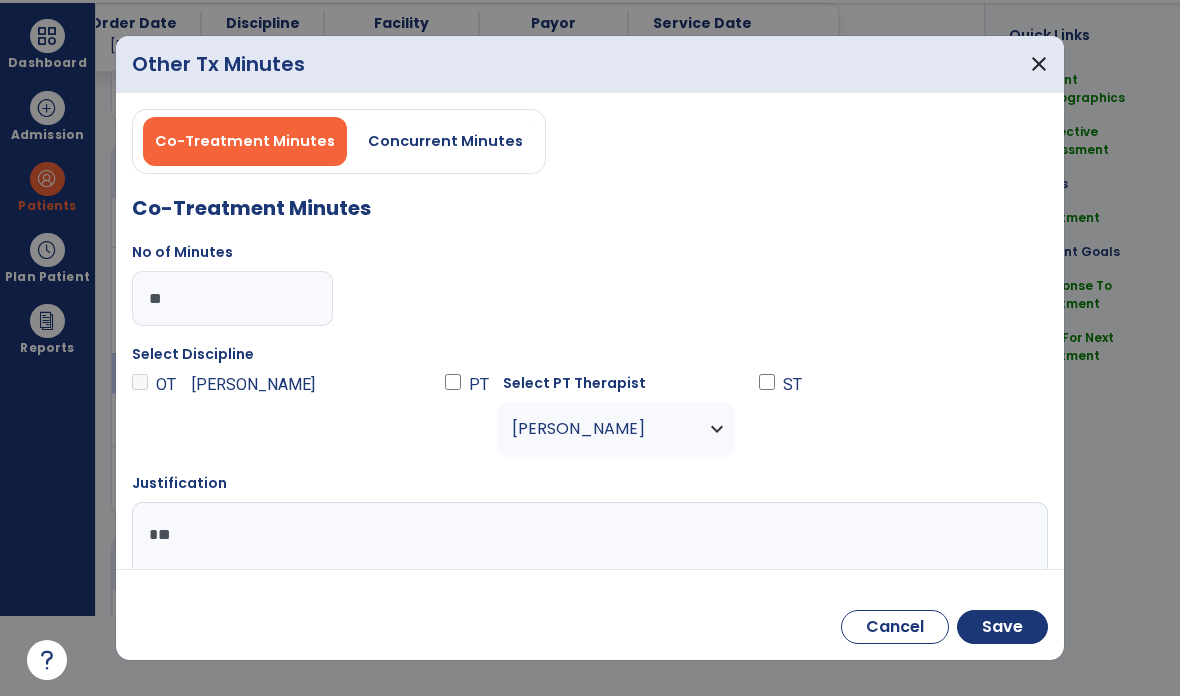 click on "Co-Treatment Minutes No of Minutes  ** Select Discipline     OT   [PERSON_NAME]      PT  Select PT Therapist  [PERSON_NAME] [PERSON_NAME]  PTA   NPI #  N/A   License #  A2223 [PERSON_NAME]  PT   NPI #  N/A   License #  13075 [PERSON_NAME]  PT   NPI #  N/A   License #  8625 [PERSON_NAME]  PT   NPI #  N/A   License #  11777 [PERSON_NAME]  PTA   NPI #  N/A   License #  A2242 [PERSON_NAME]  PT   NPI #  N/A   License #  7225 [PERSON_NAME]  PTA   NPI #  N/A   License #  A1454 [PERSON_NAME]  PT   NPI #  N/A   License #  7488 [PERSON_NAME]  PTA   NPI #  N/A   License #  A2190 [PERSON_NAME]  PTA   NPI #  N/A   License #  A1317 [PERSON_NAME]  PT   NPI #  N/A   License #  6272 [PERSON_NAME]  PTA   NPI #  N/A   License #  A1818 [PERSON_NAME]  PT   NPI #  N/A   License #  8781 [PERSON_NAME]   PTA   NPI #  N/A   License #  A3062 [PERSON_NAME]  PTA   NPI #  N/A   License #  A172 Harder Kaila  PTA   NPI #  N/A   License #  A1753 [PERSON_NAME]  PTA   NPI #  N/A   License #  A807 Lucky Trevor  PT  N/A" at bounding box center [590, 389] 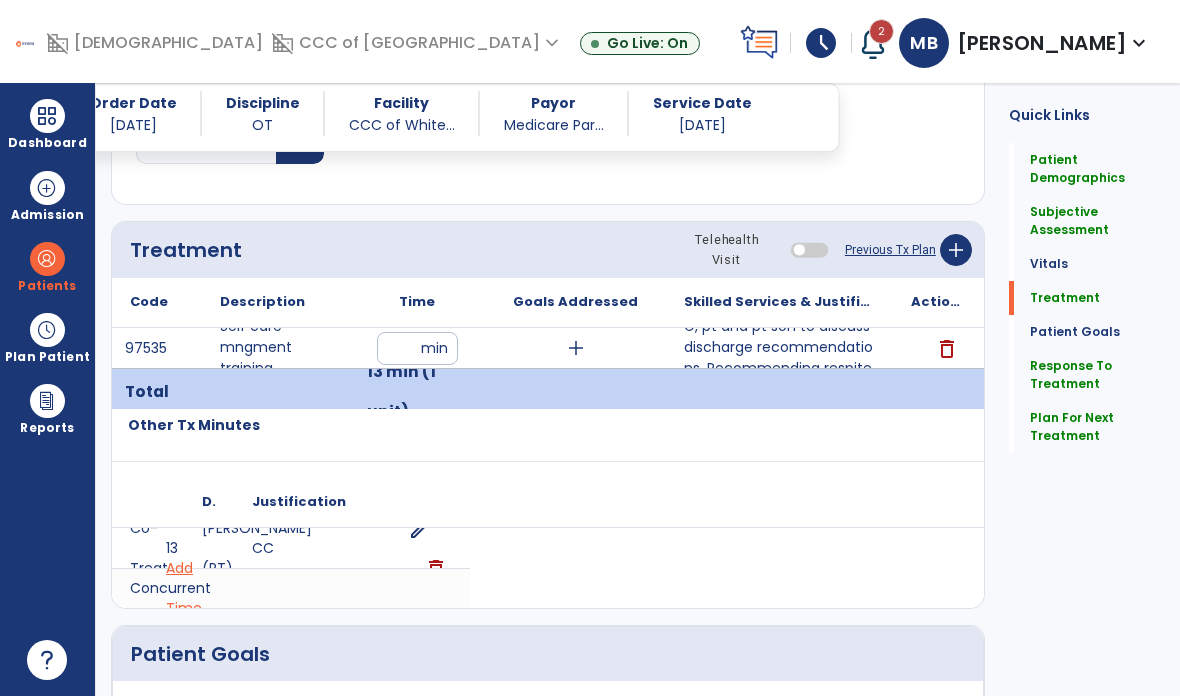 scroll, scrollTop: 80, scrollLeft: 0, axis: vertical 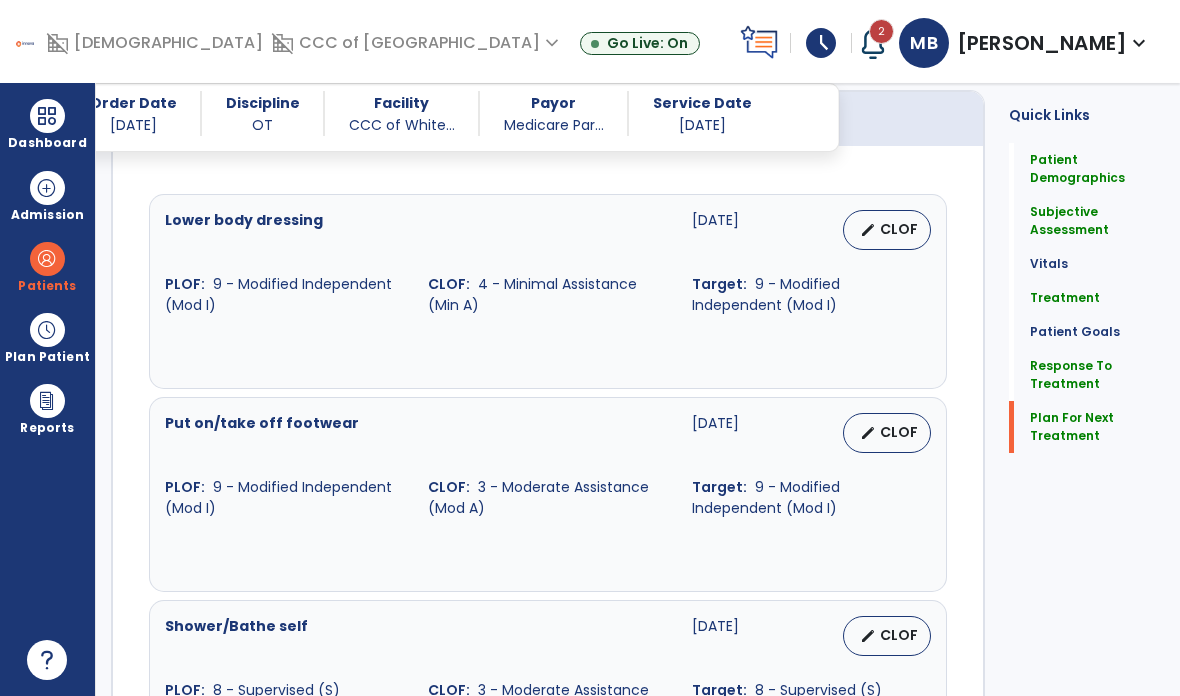 click on "Plan For Next Treatment" 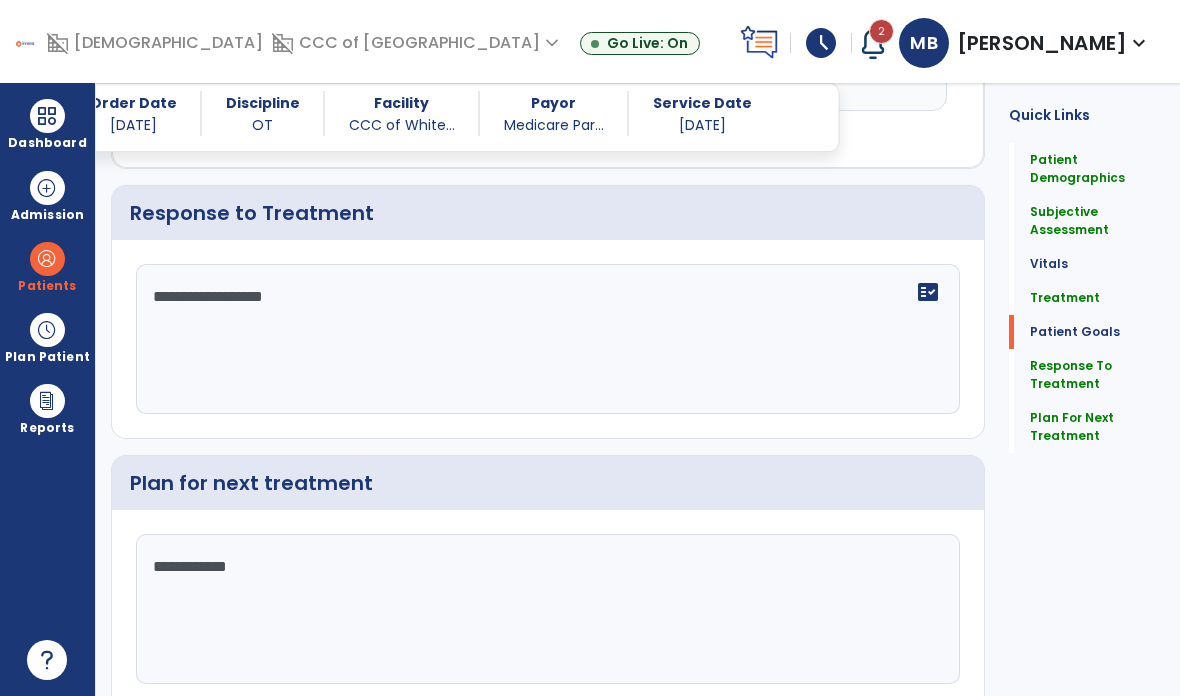 scroll, scrollTop: 3126, scrollLeft: 0, axis: vertical 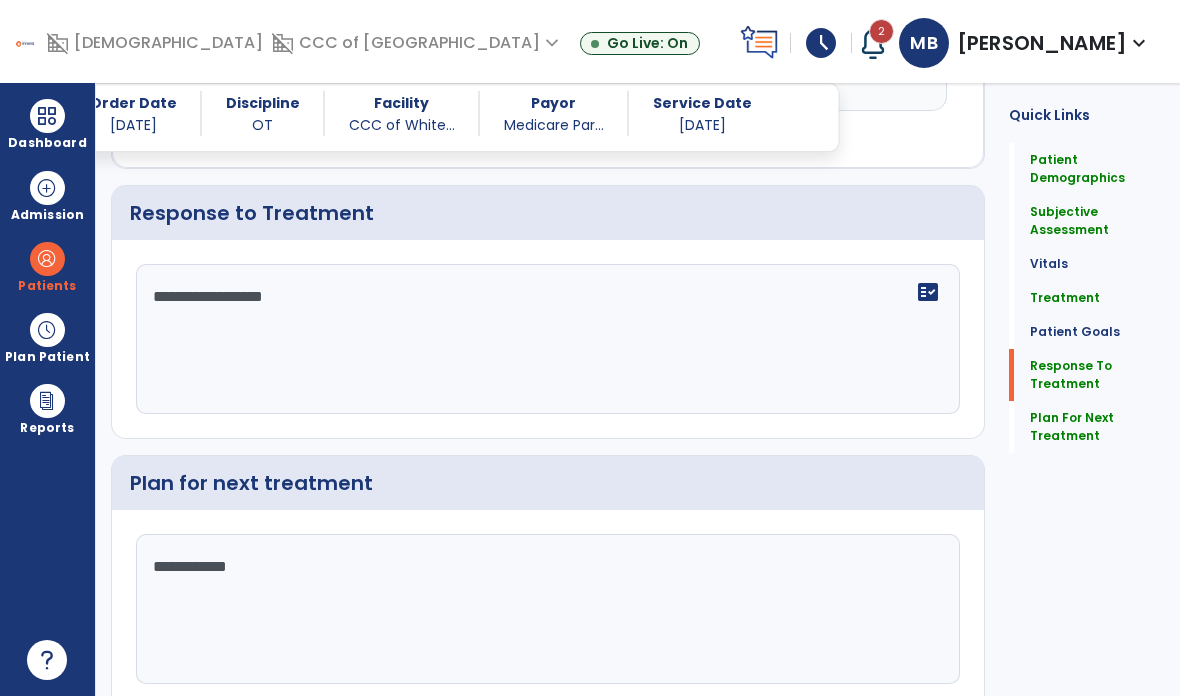 click on "Re-Sign Doc" 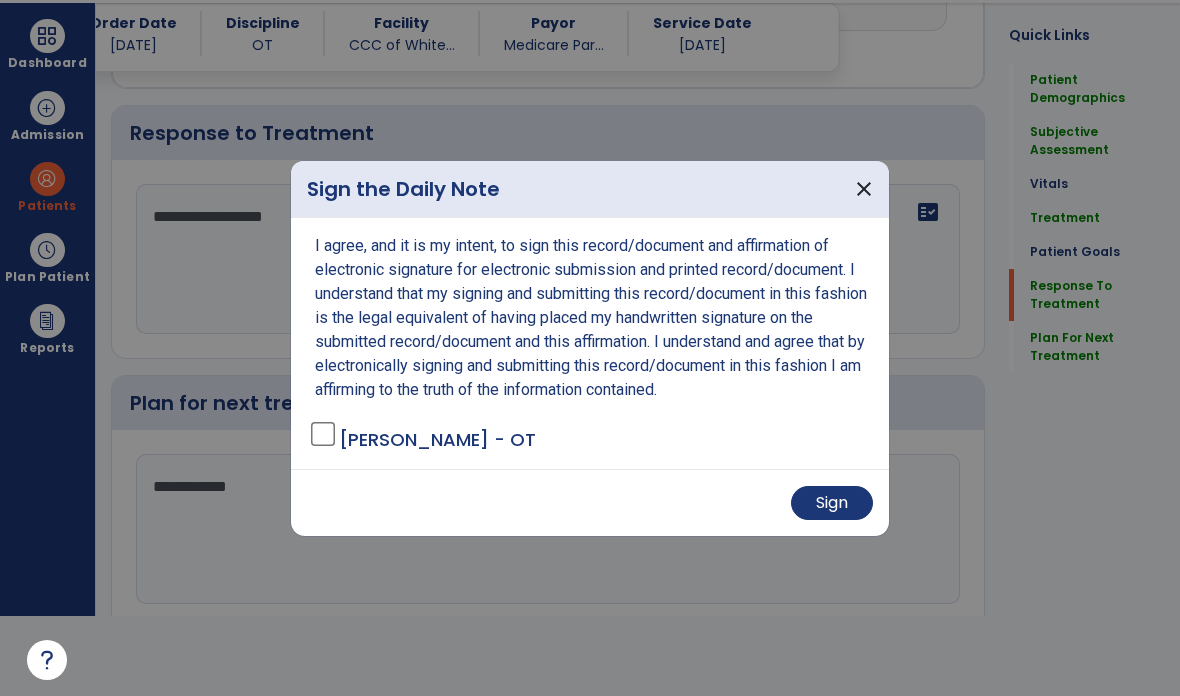 click on "Sign" at bounding box center [832, 503] 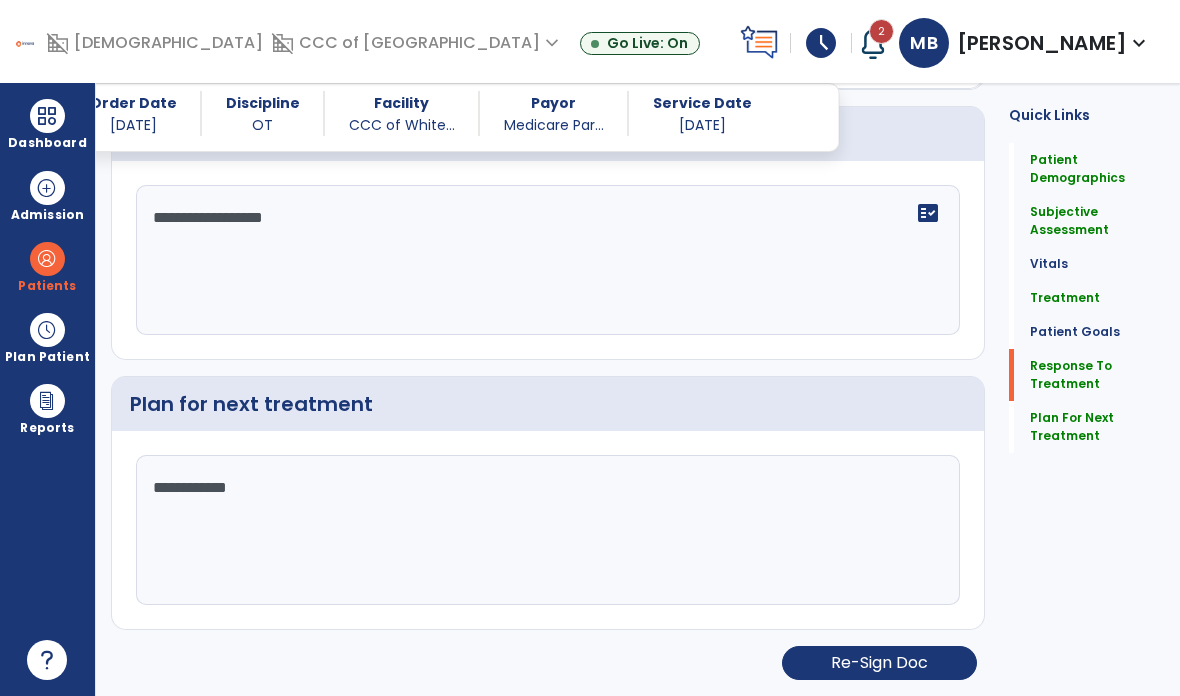 scroll, scrollTop: 35, scrollLeft: 0, axis: vertical 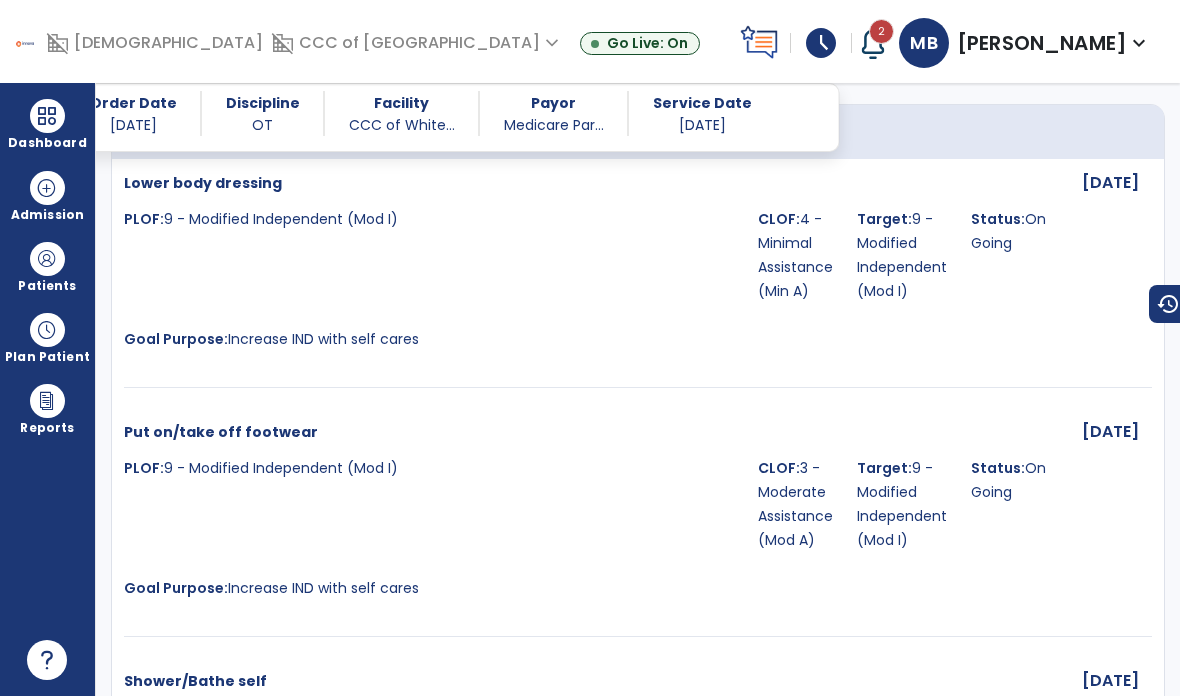 click on "Patients" at bounding box center (47, 286) 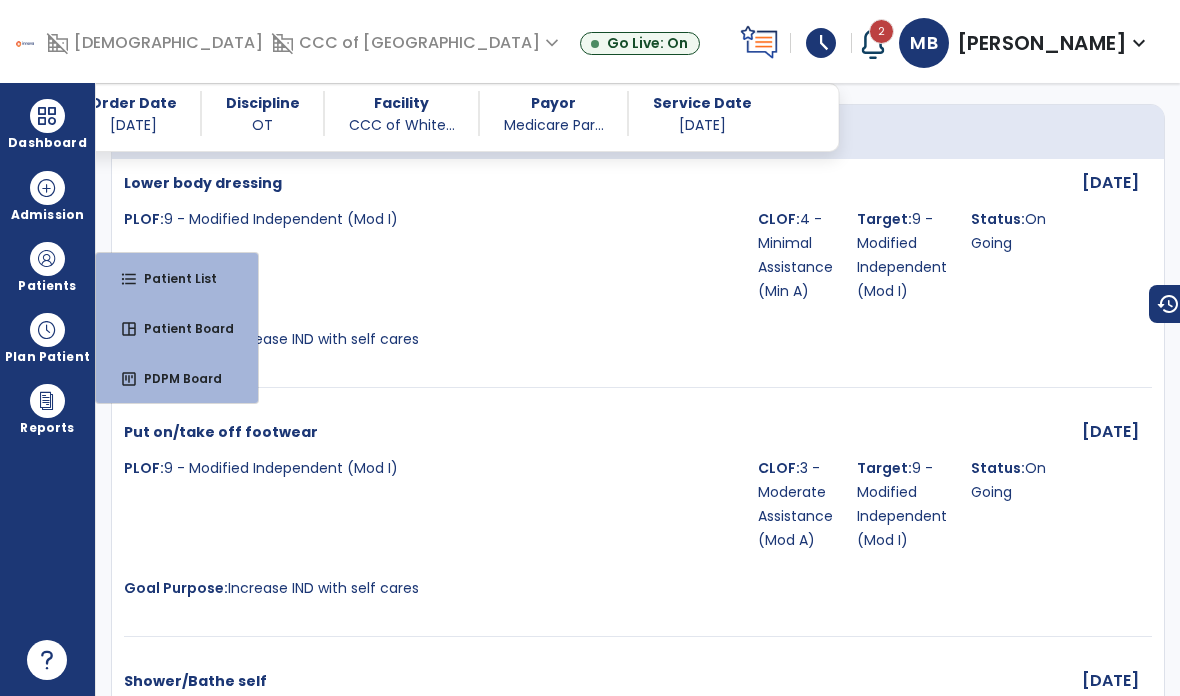 click on "format_list_bulleted  Patient List" at bounding box center (177, 278) 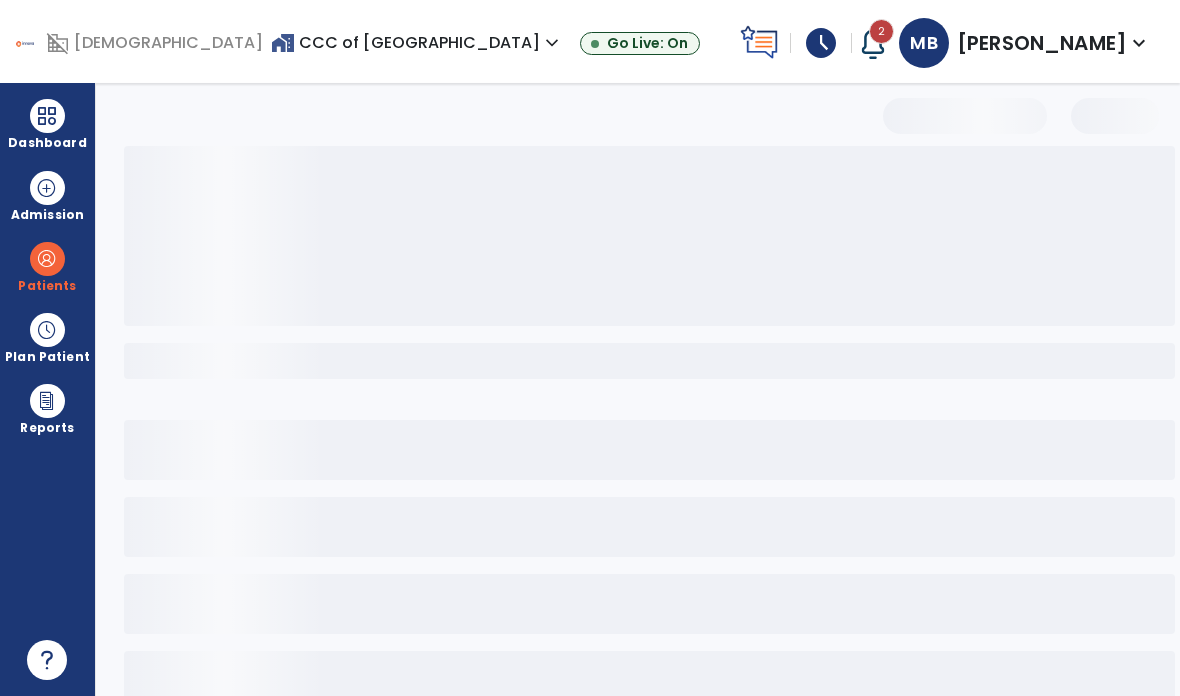 scroll, scrollTop: 0, scrollLeft: 0, axis: both 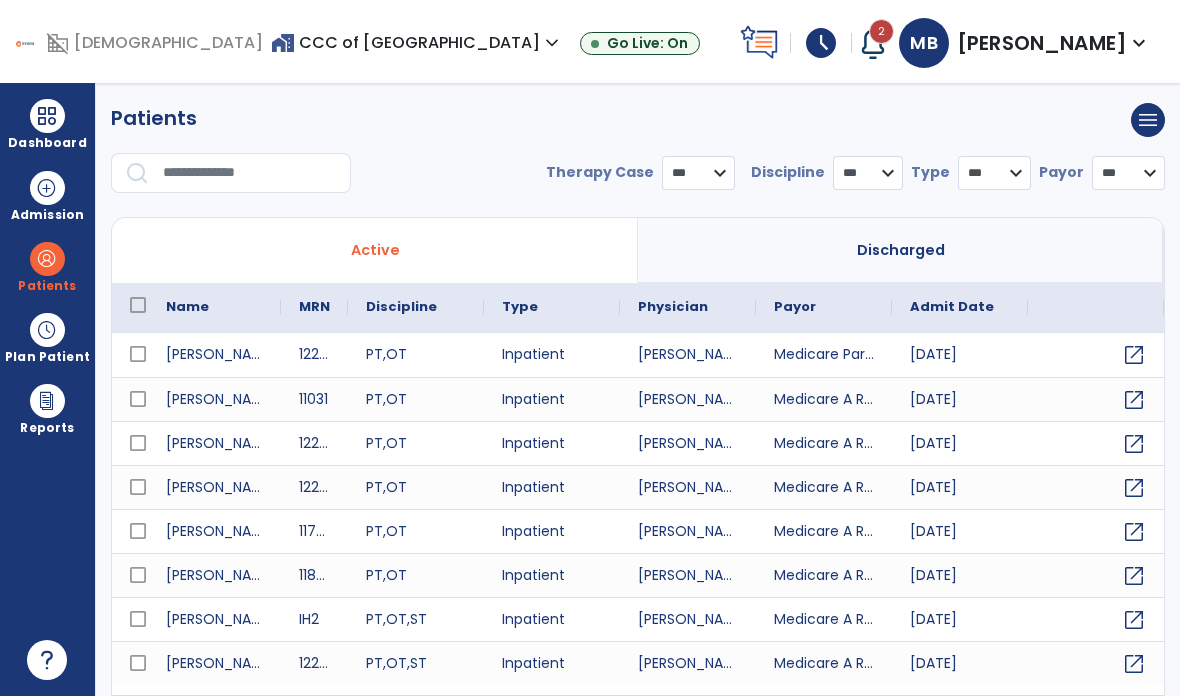 click at bounding box center (250, 173) 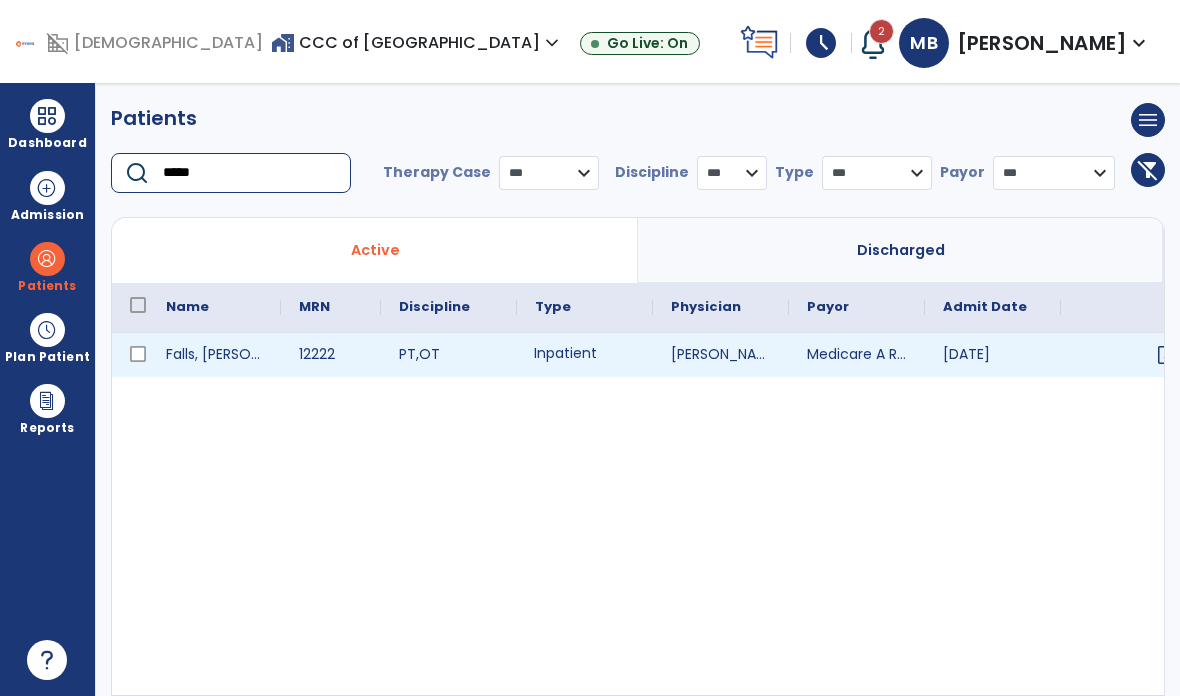 type on "*****" 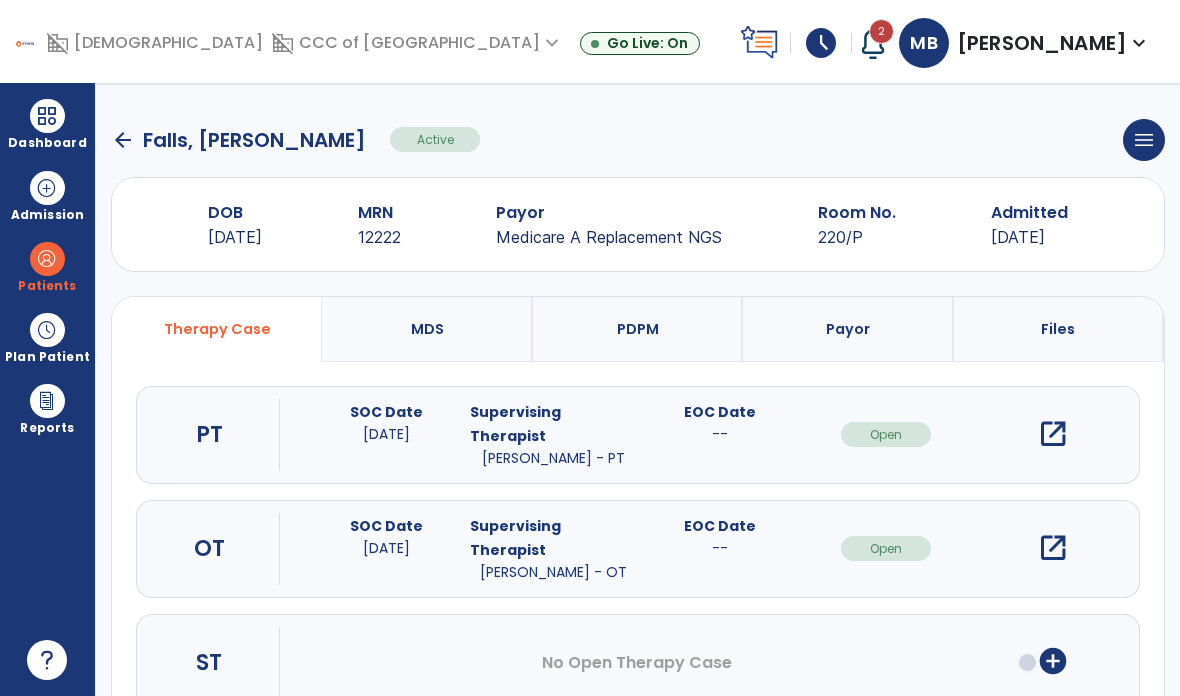 click on "open_in_new" at bounding box center [1053, 548] 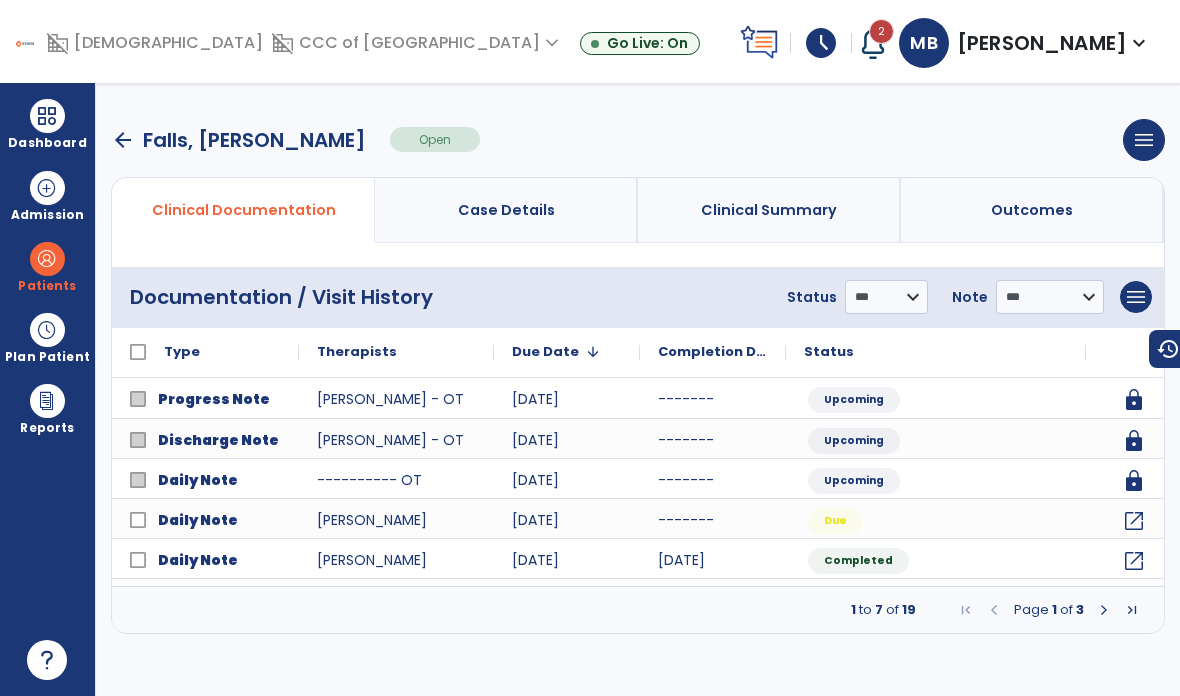 click at bounding box center [1104, 610] 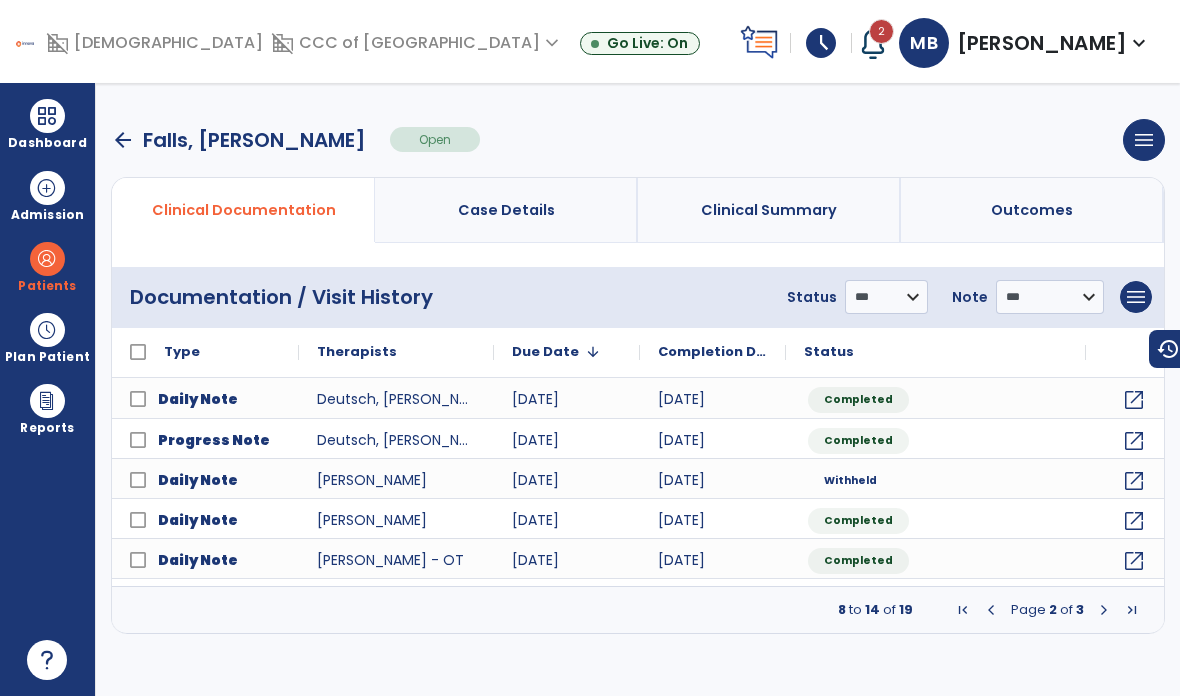 click at bounding box center (1104, 610) 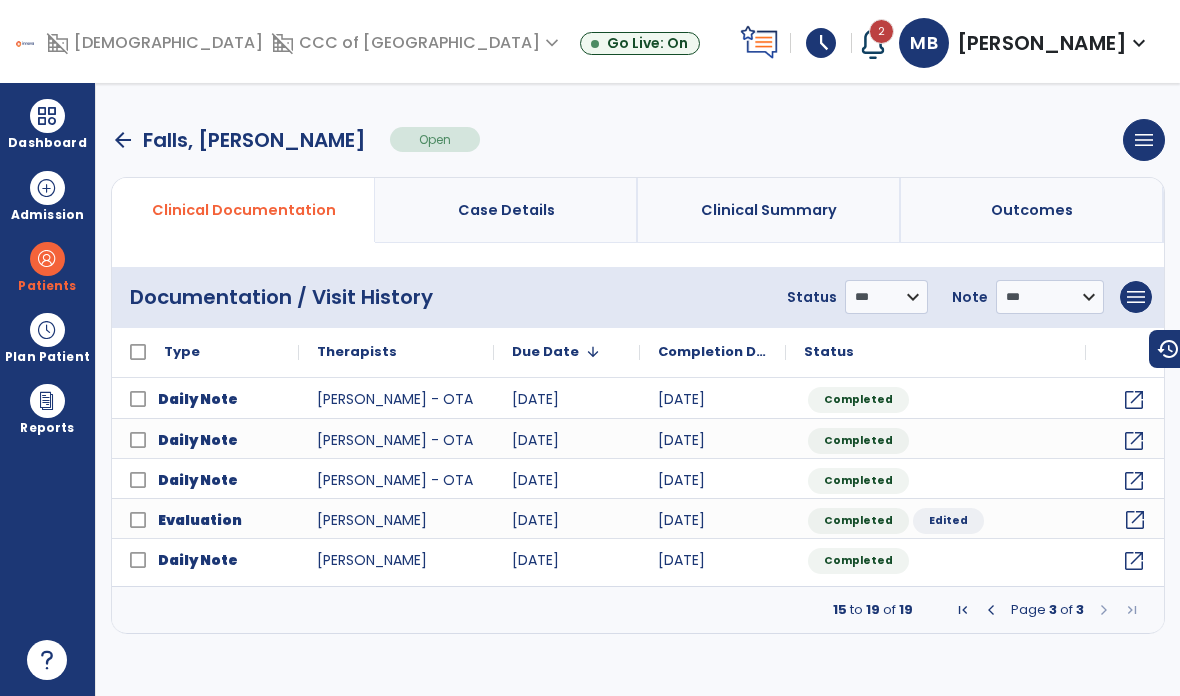 click on "open_in_new" 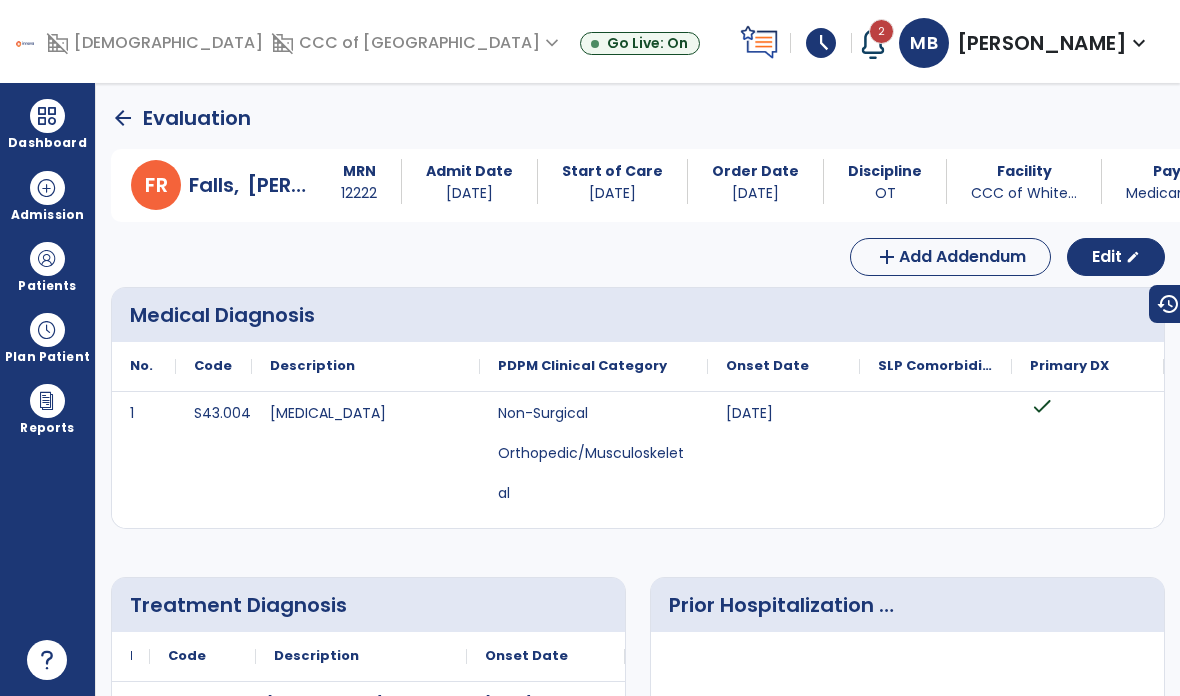 scroll, scrollTop: 0, scrollLeft: 0, axis: both 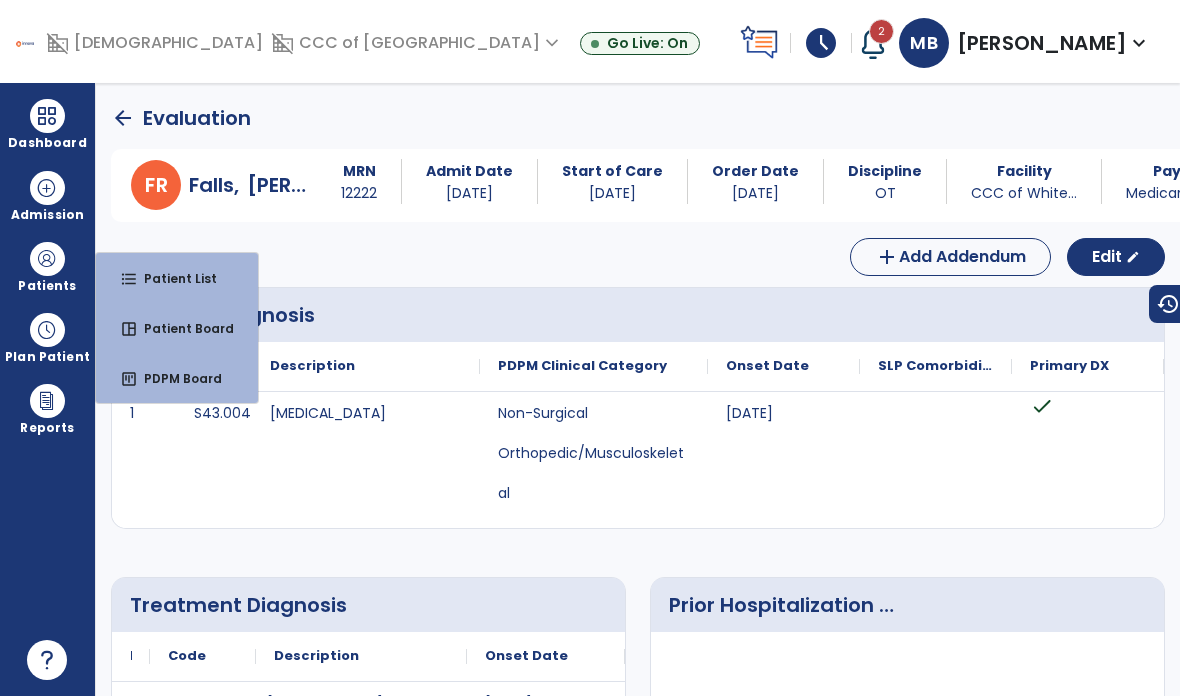 click at bounding box center (47, 116) 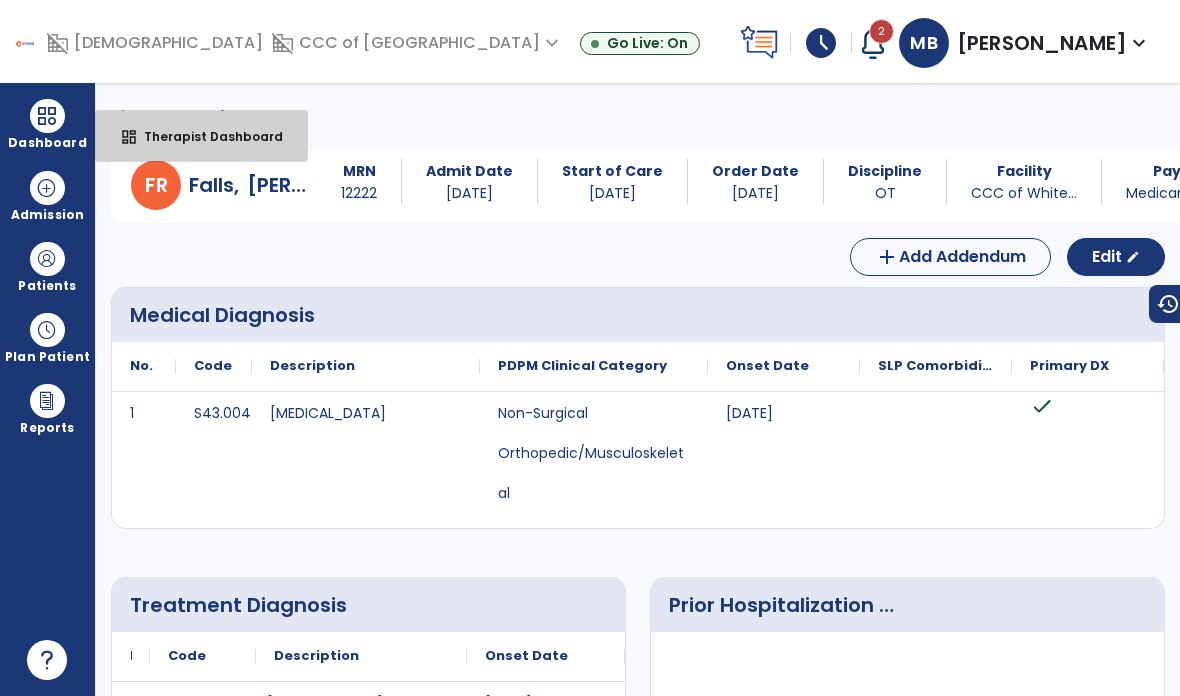 click on "Therapist Dashboard" at bounding box center (205, 136) 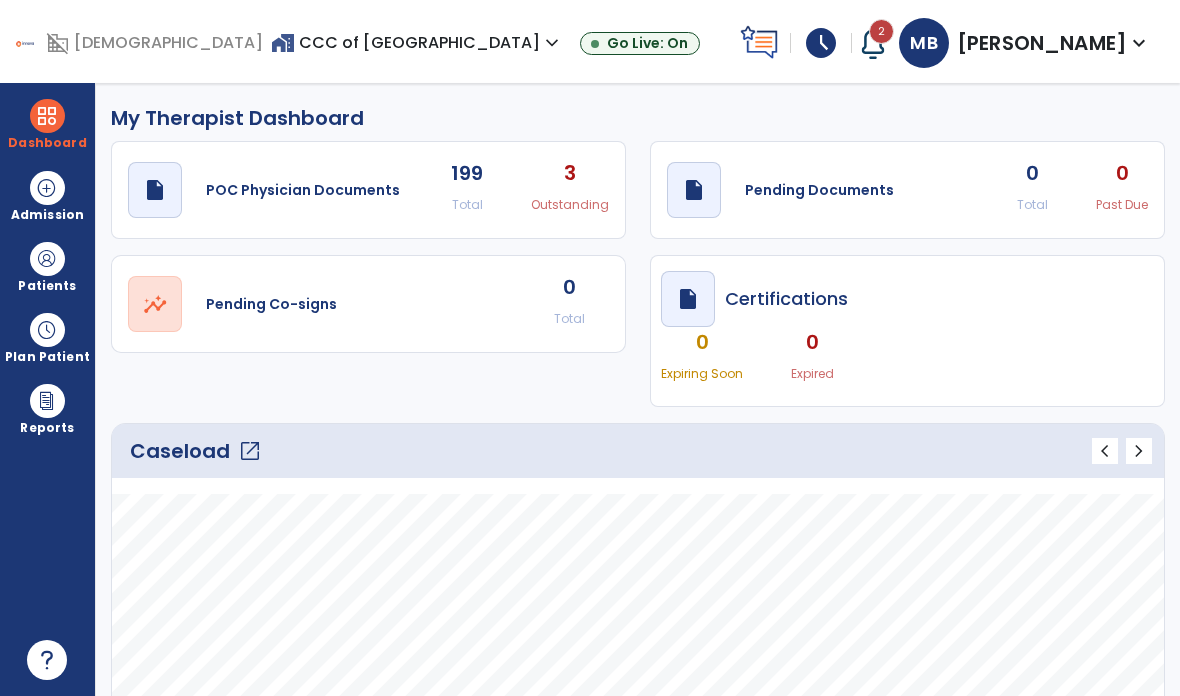 click on "open_in_new" 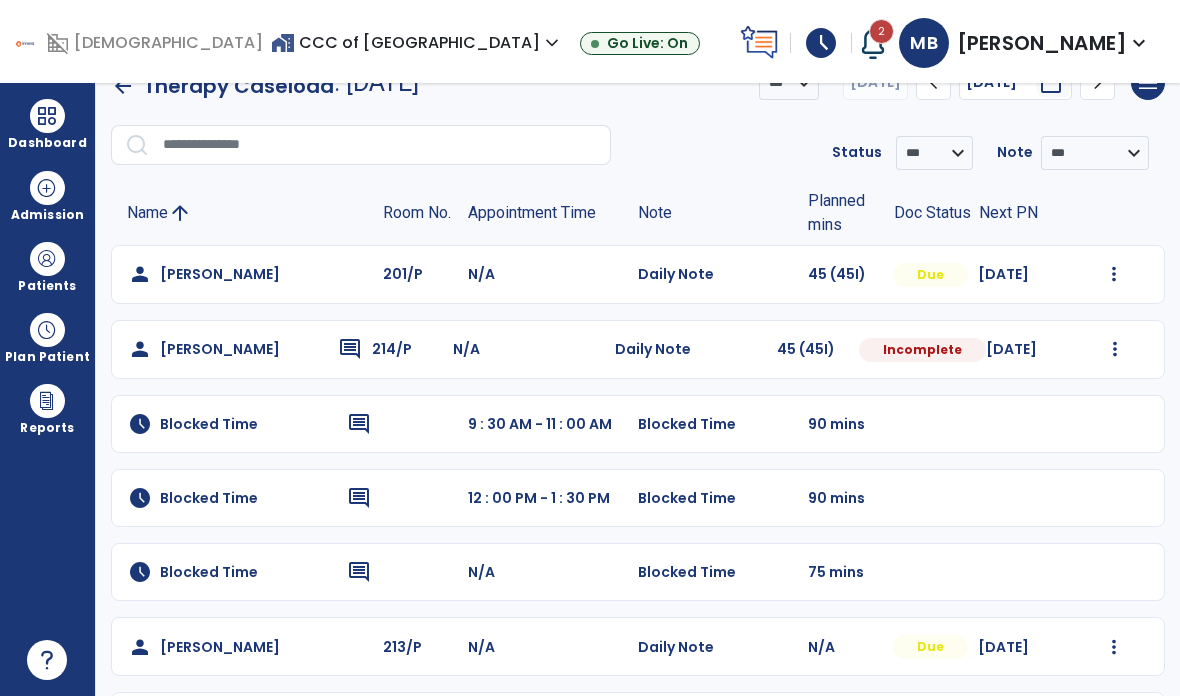 scroll, scrollTop: 37, scrollLeft: 0, axis: vertical 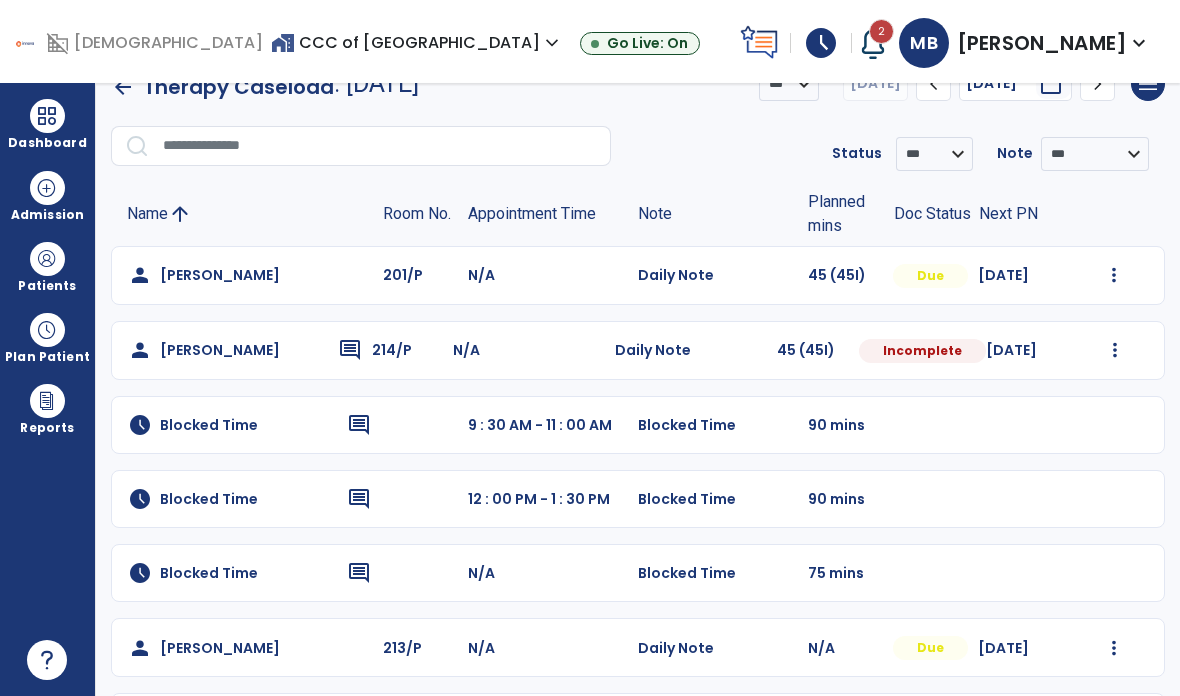 click on "Mark Visit As Complete   Reset Note   Open Document   G + C Mins" 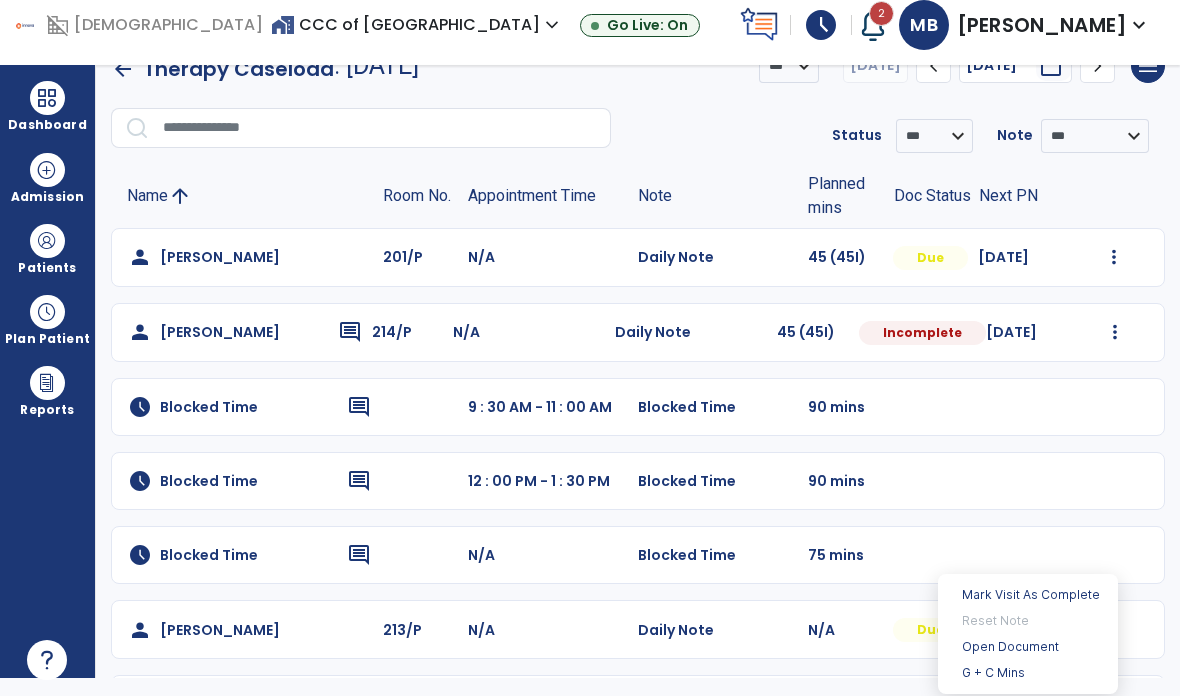 click on "Open Document" at bounding box center (1028, 647) 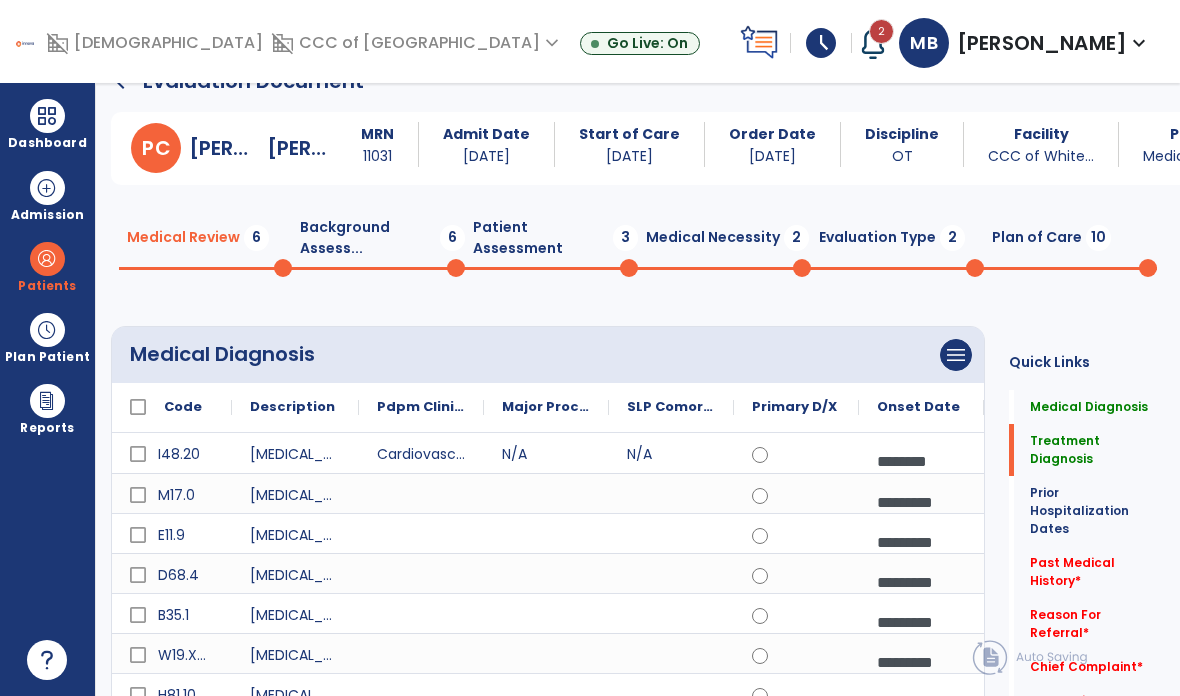 click on "Prior Hospitalization Dates" 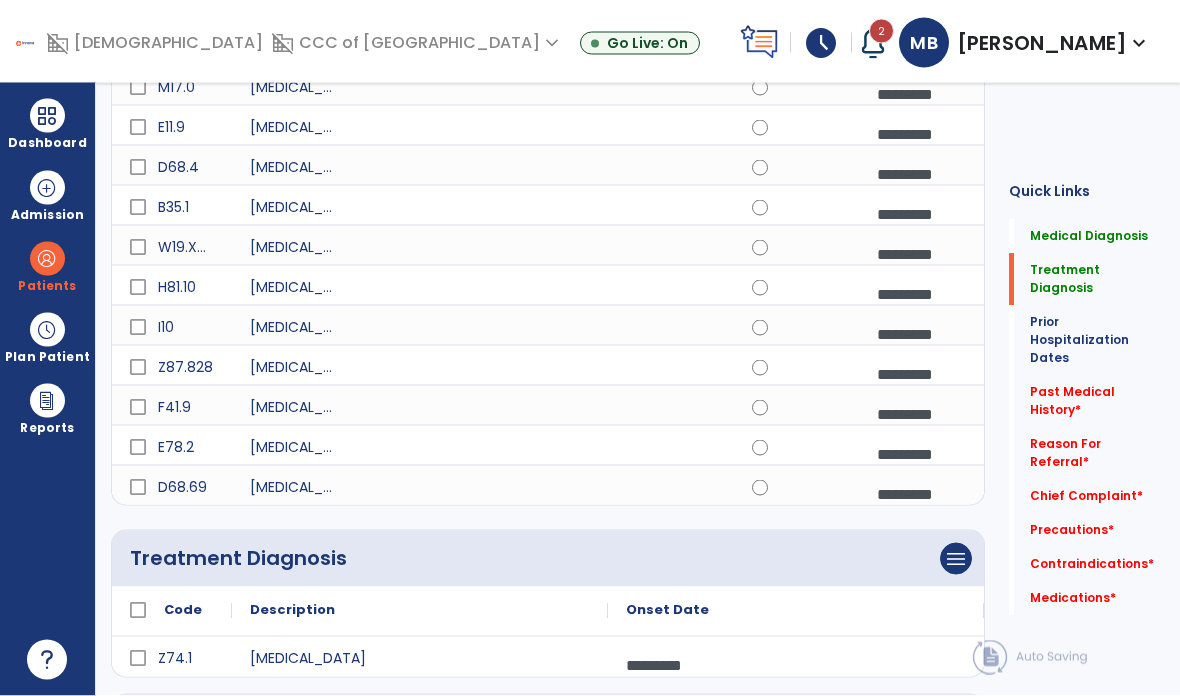 scroll, scrollTop: 825, scrollLeft: 0, axis: vertical 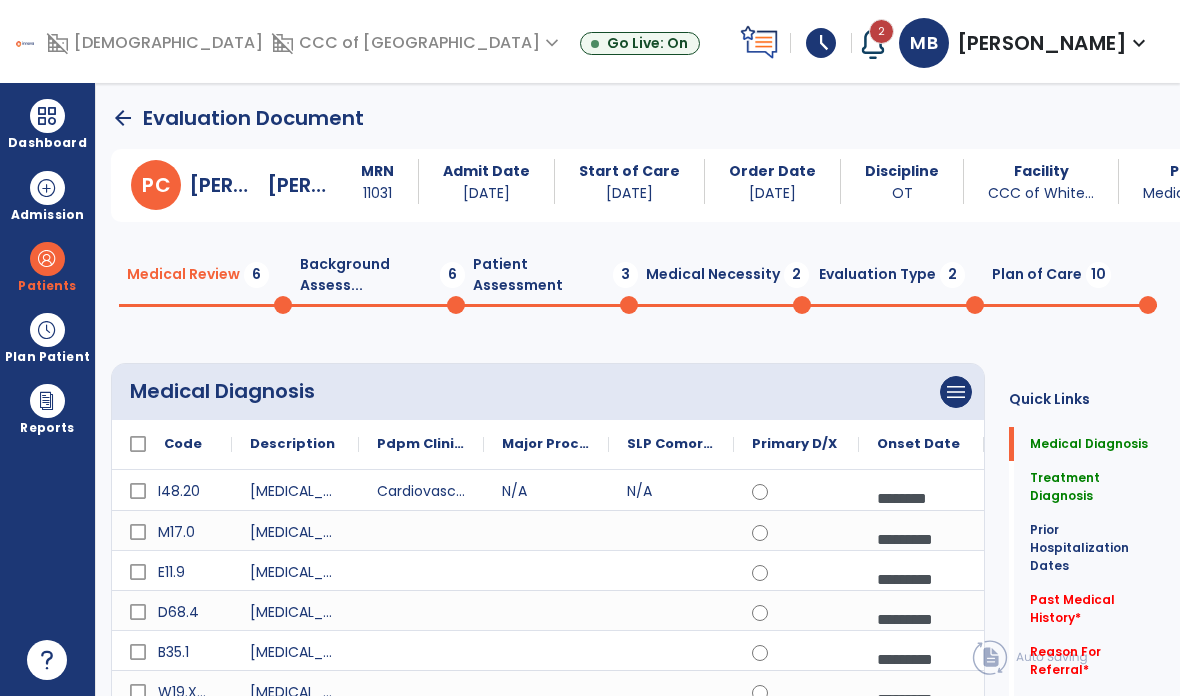 click on "Background Assess...  6" 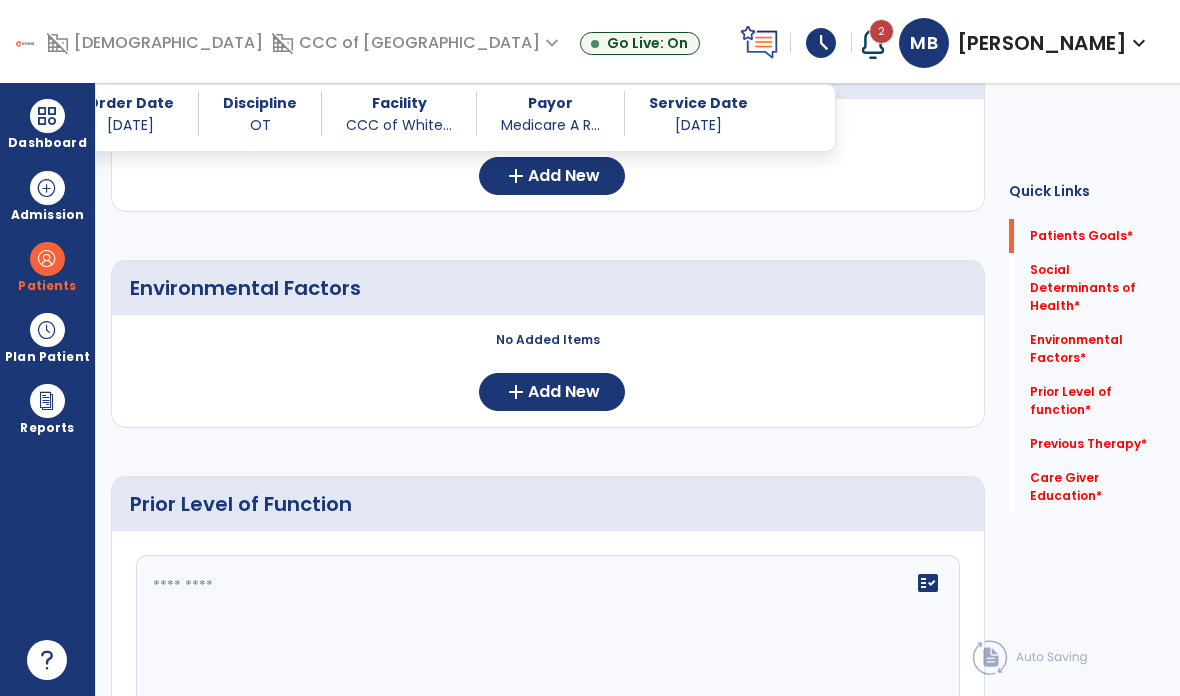 scroll, scrollTop: 516, scrollLeft: 0, axis: vertical 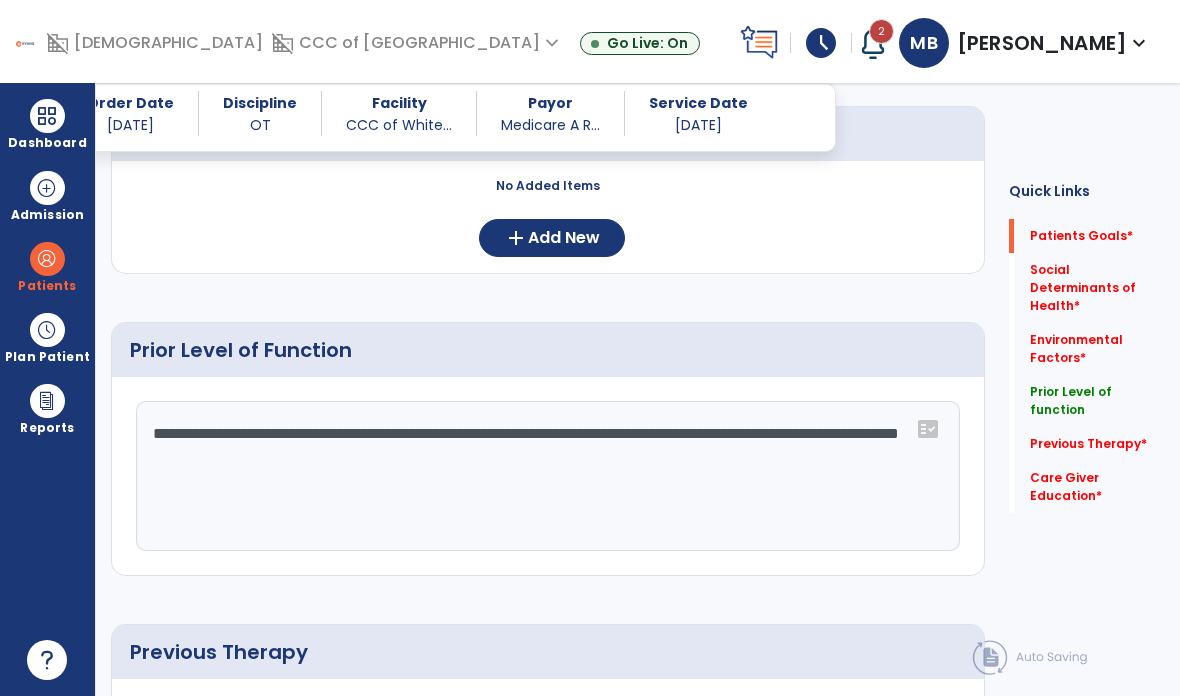 type on "**********" 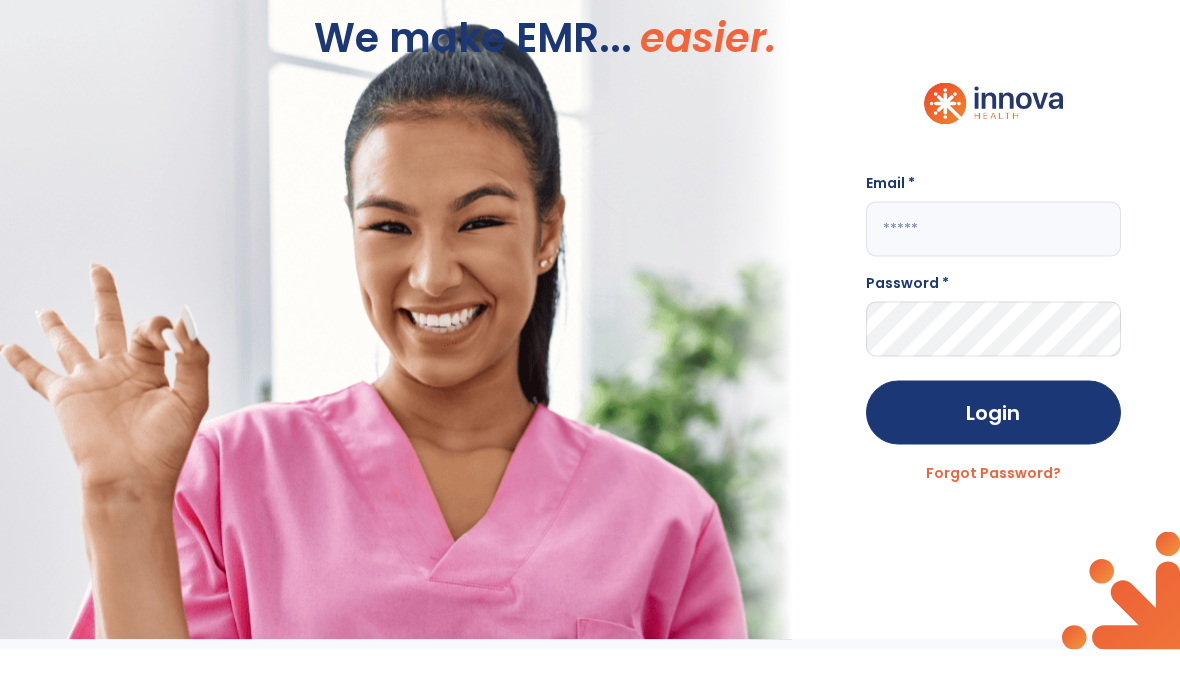 scroll, scrollTop: 70, scrollLeft: 0, axis: vertical 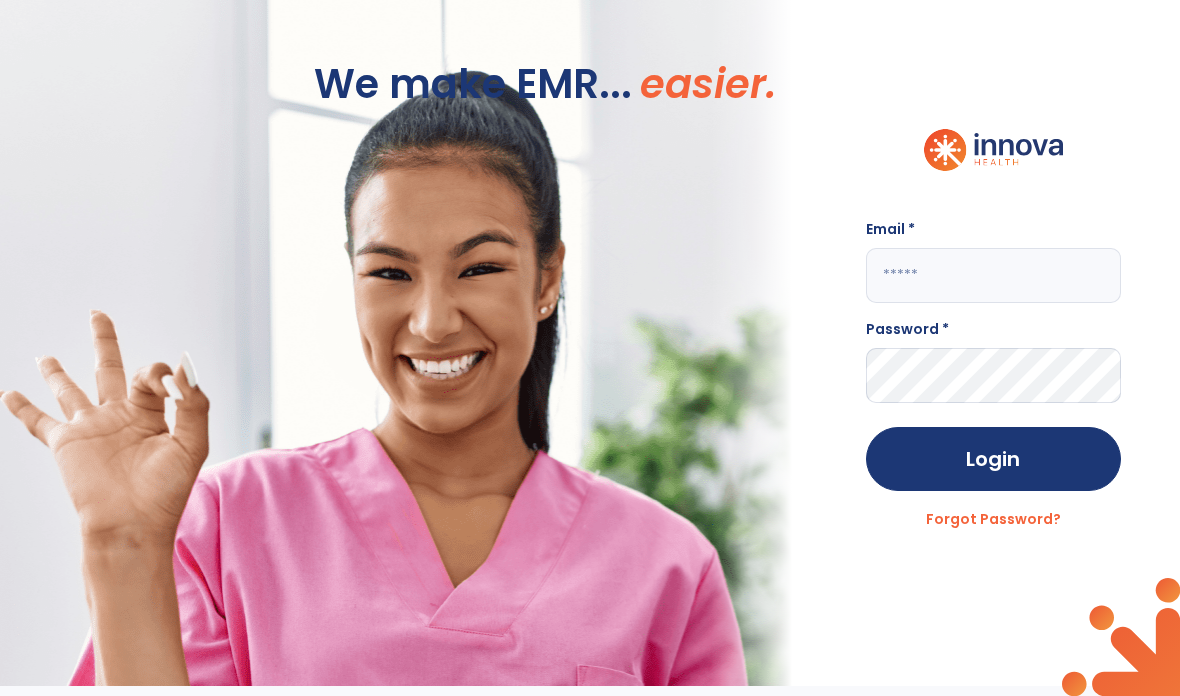click 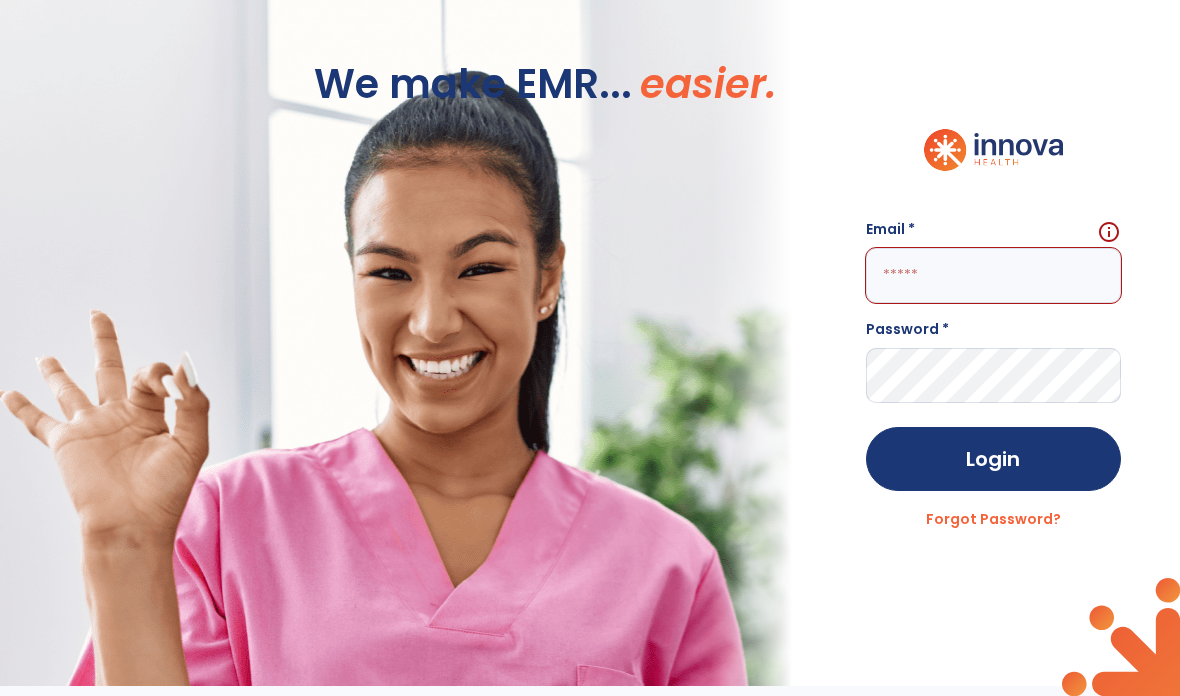 type on "**********" 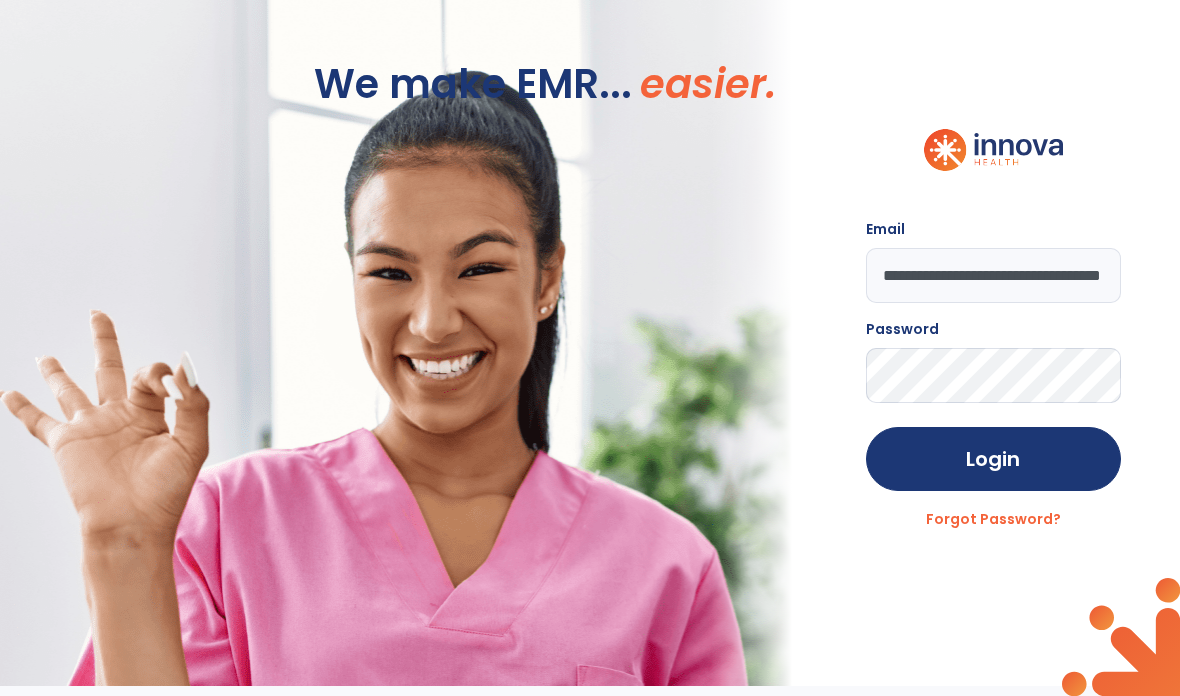 click on "Login" 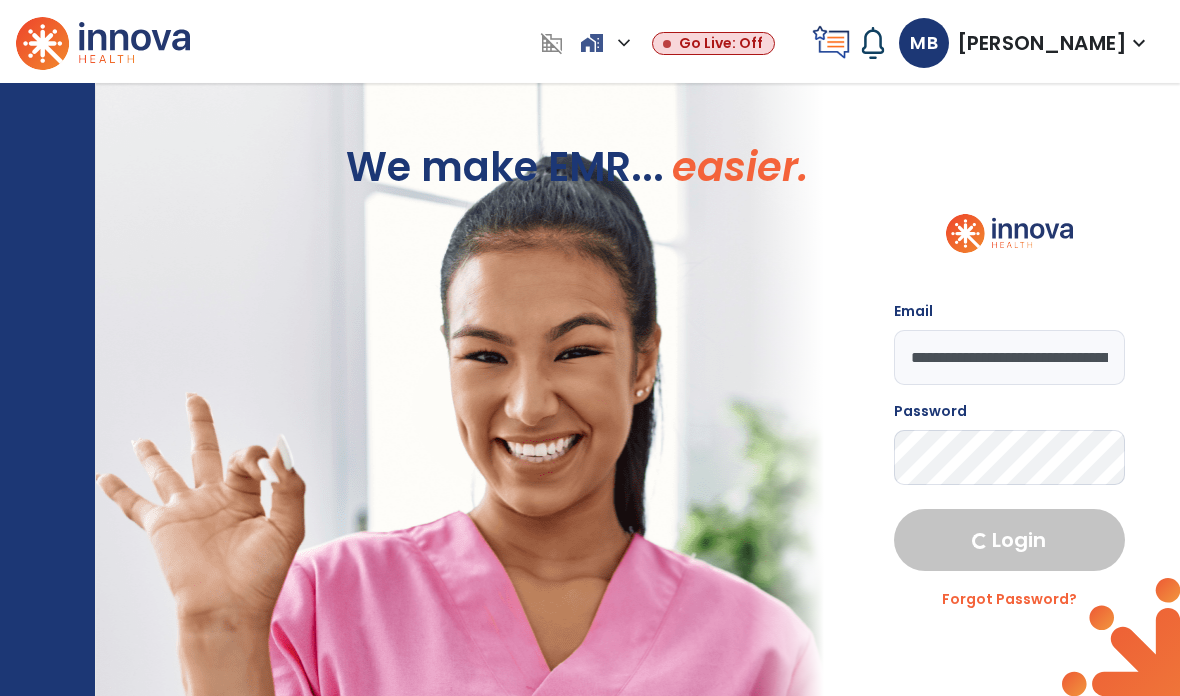 select on "****" 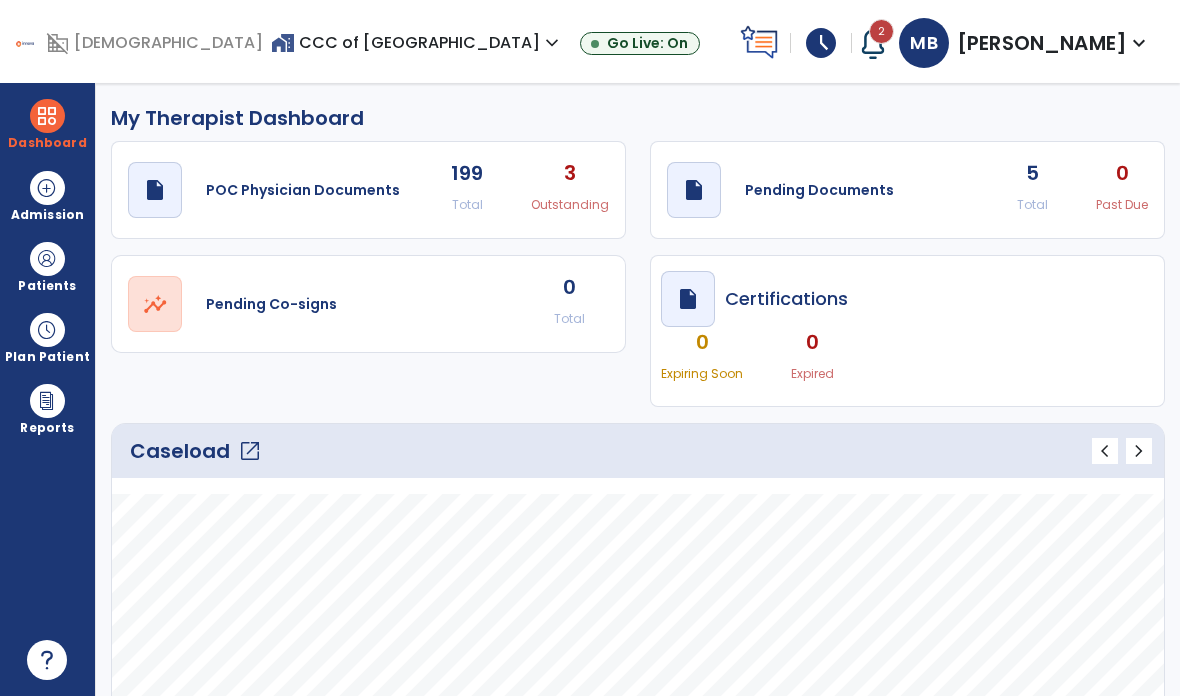 click on "Caseload   open_in_new" 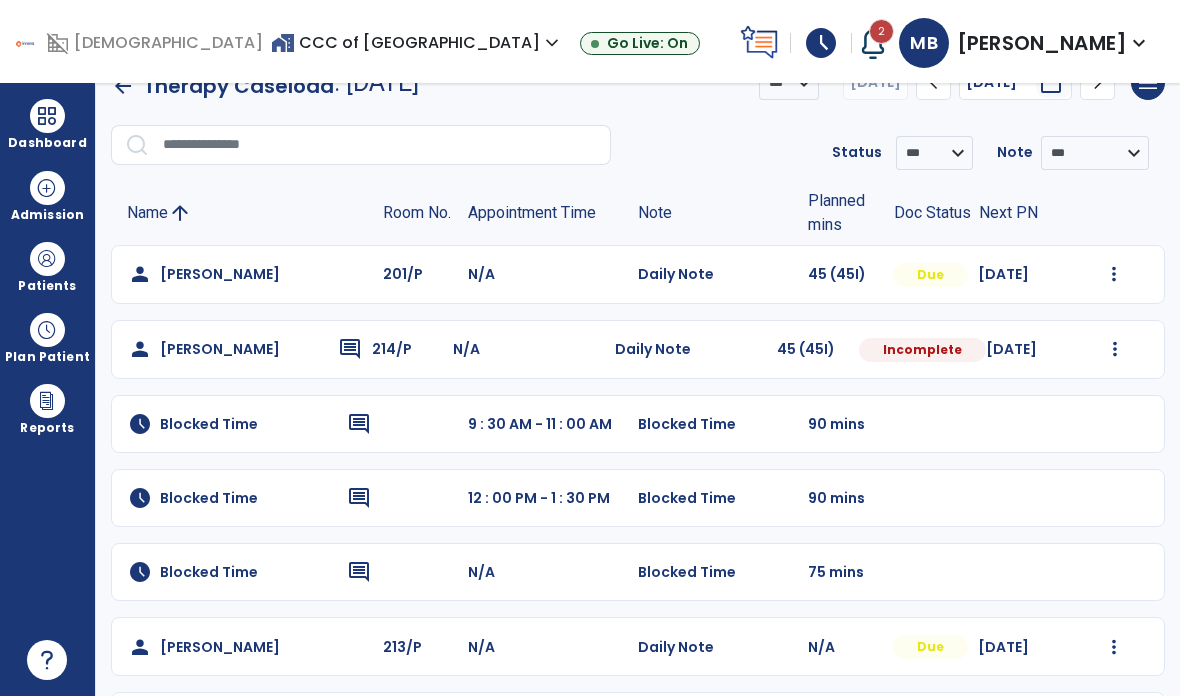 scroll, scrollTop: 37, scrollLeft: 0, axis: vertical 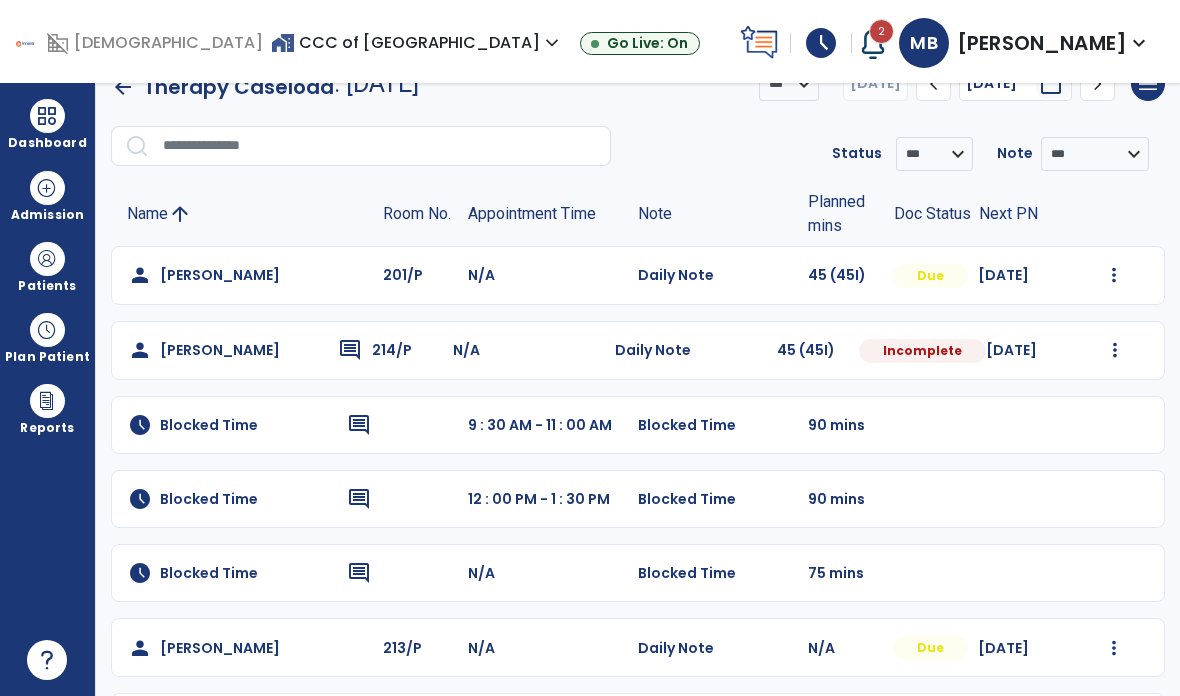 click at bounding box center [1114, 275] 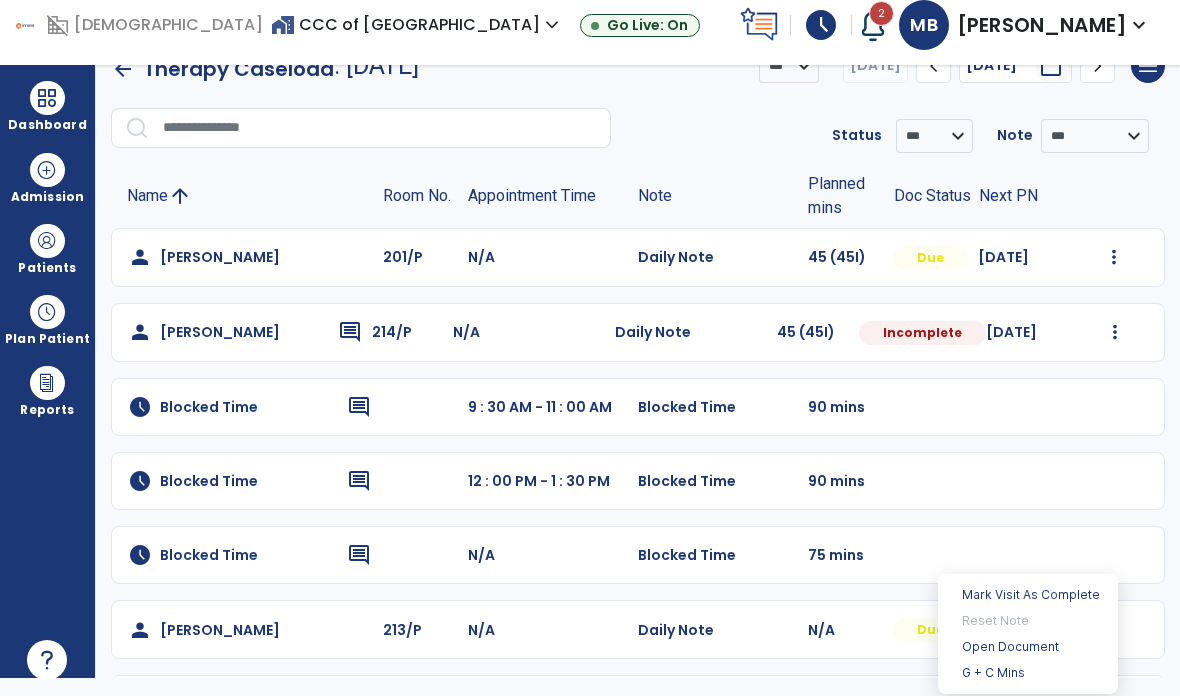 click on "Open Document" at bounding box center (1028, 647) 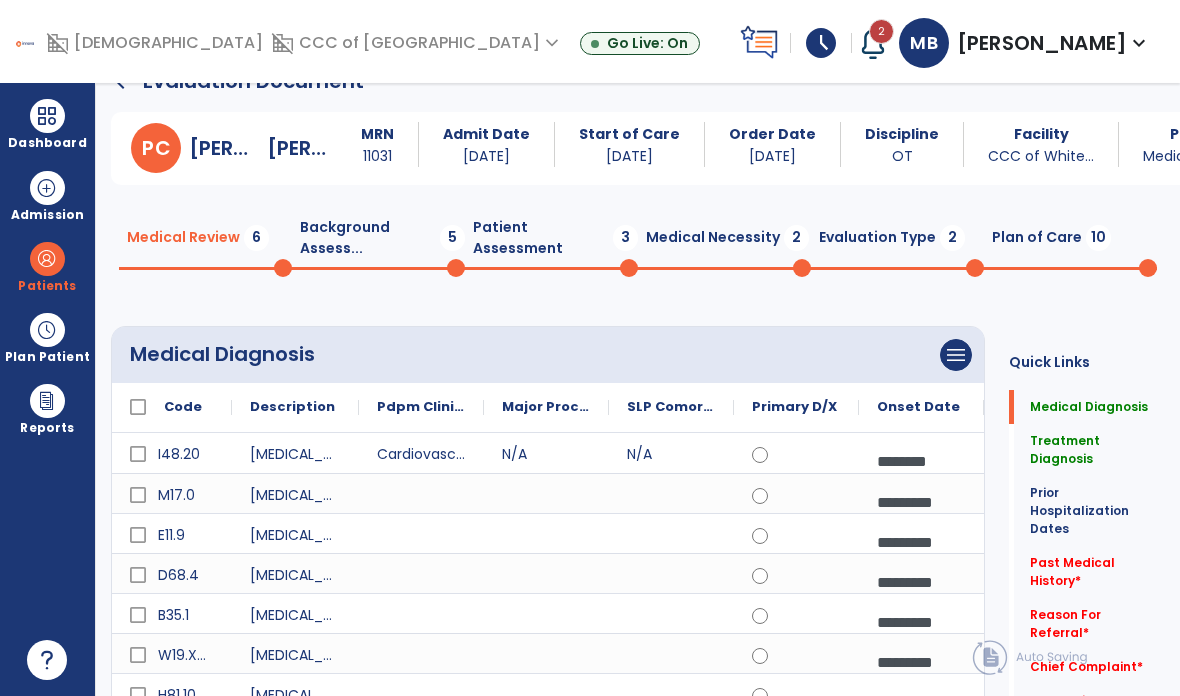 click on "Patient Assessment  3" 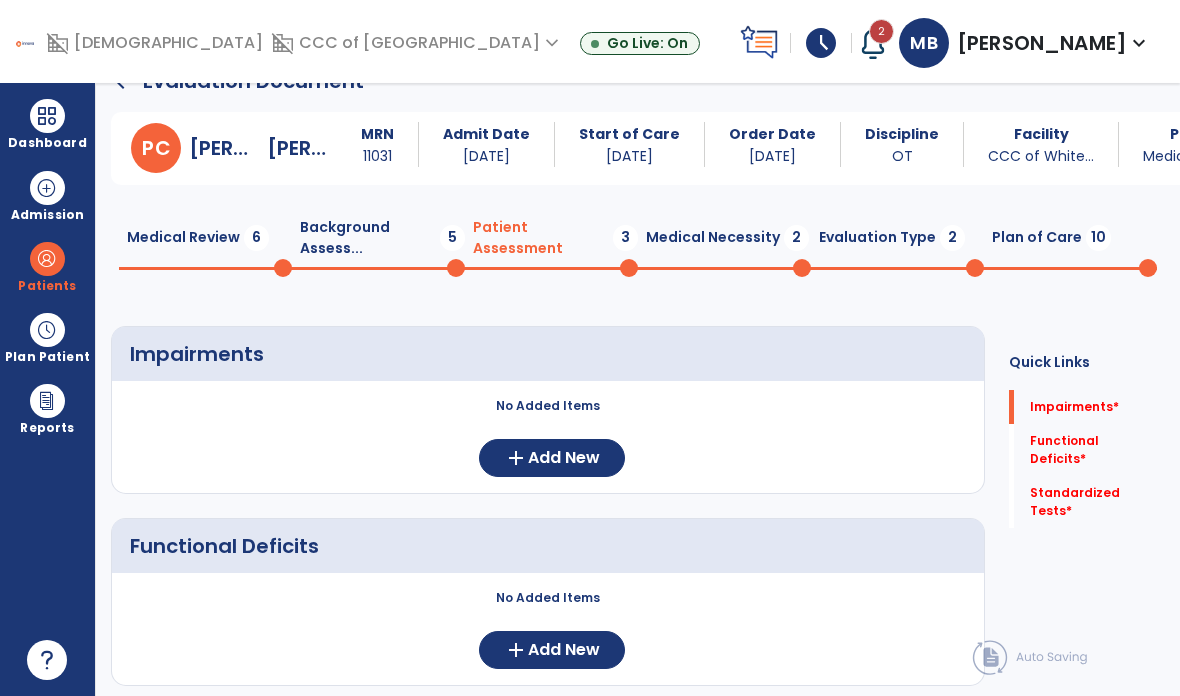 click on "add  Add New" 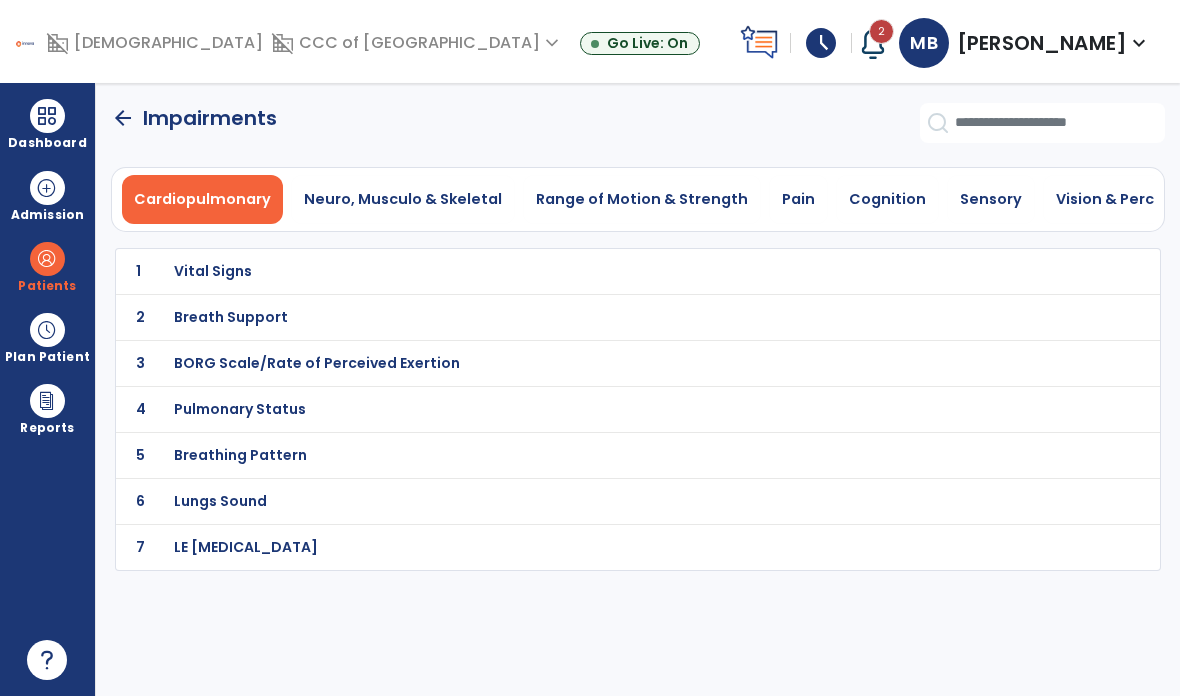 scroll, scrollTop: 0, scrollLeft: 0, axis: both 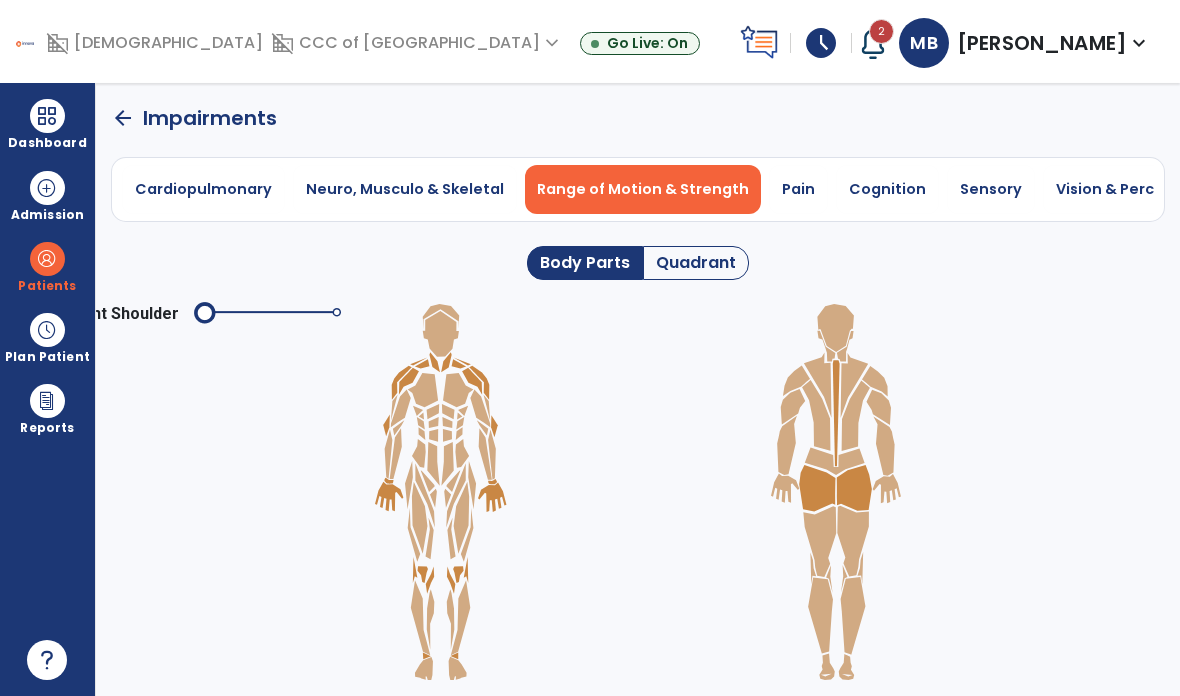 click 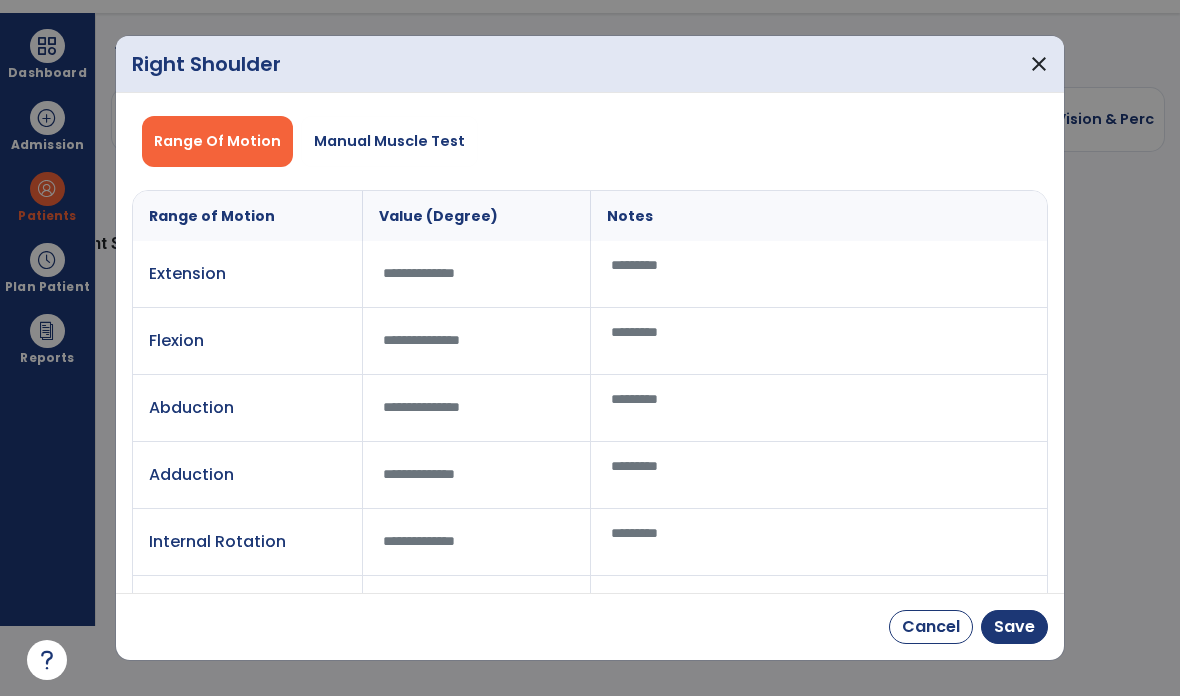click on "Manual Muscle Test" at bounding box center (389, 141) 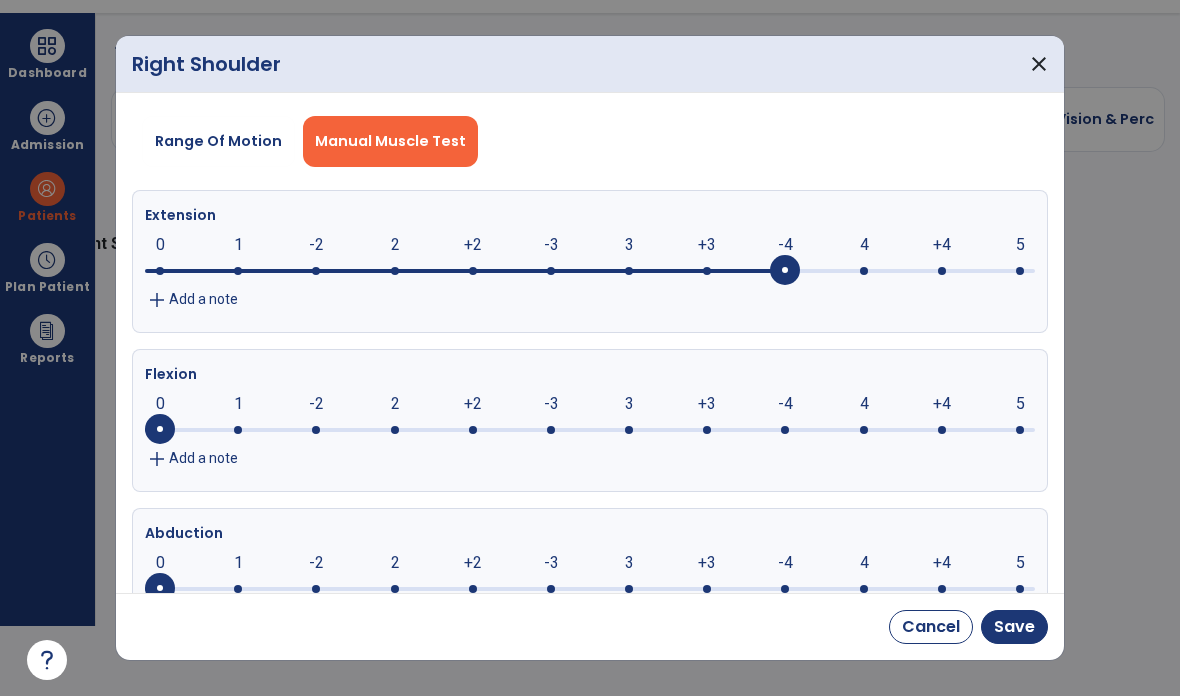 click 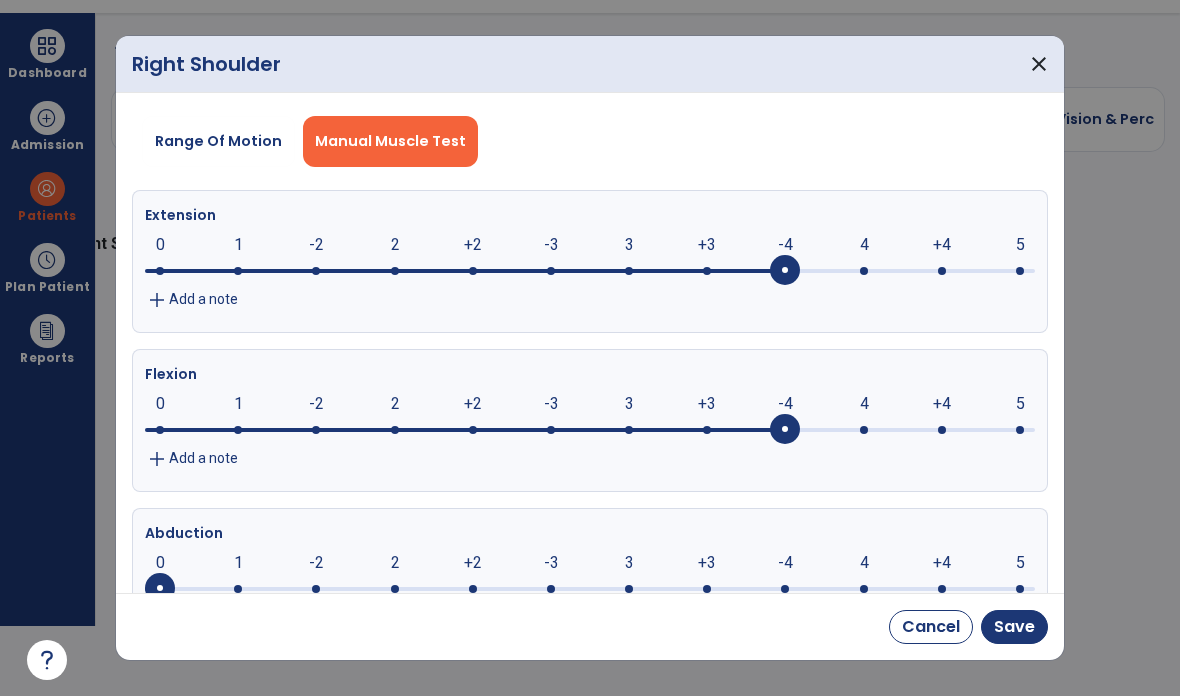 click 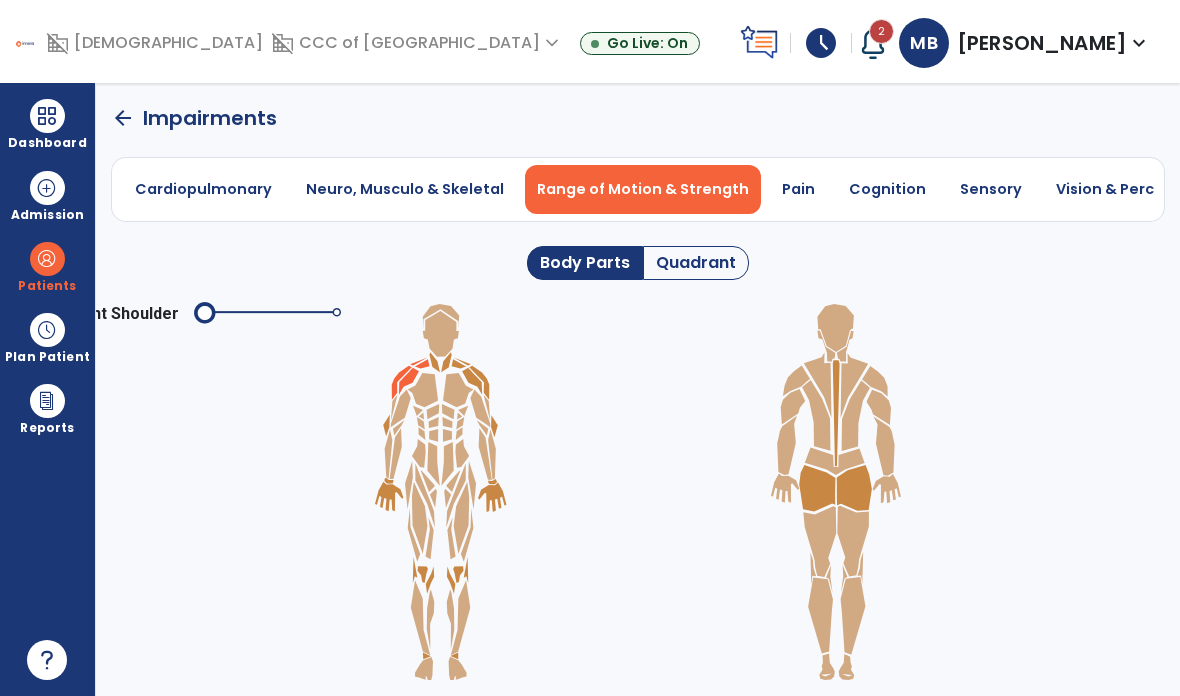 click 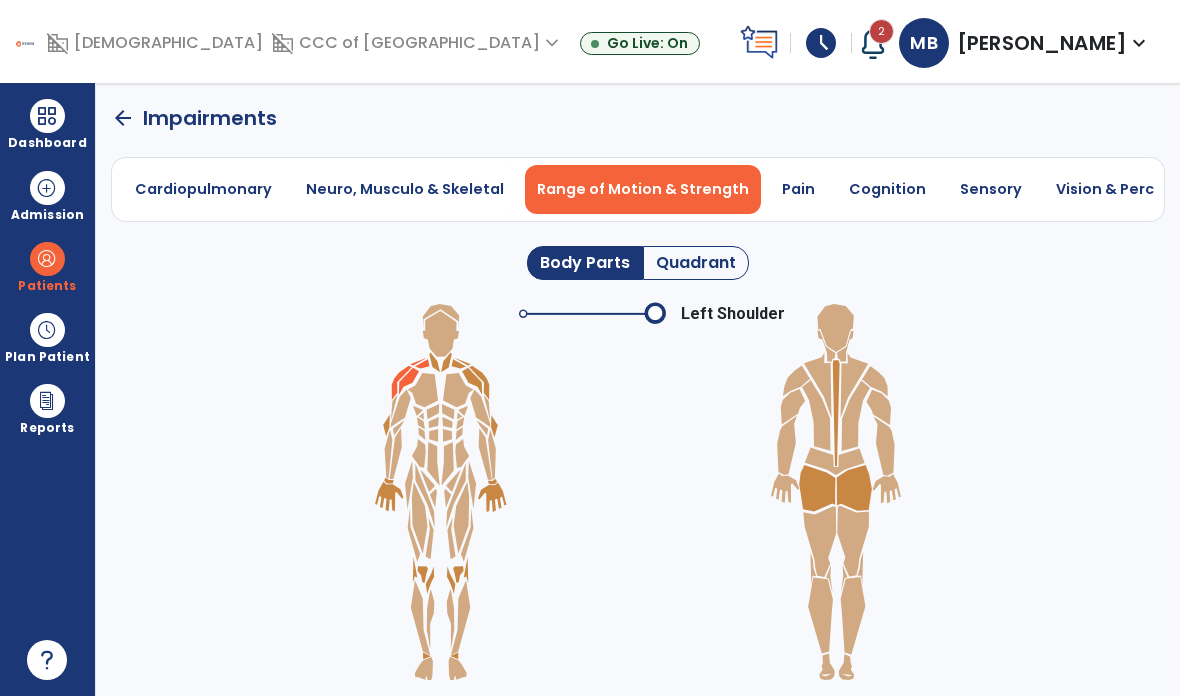 click 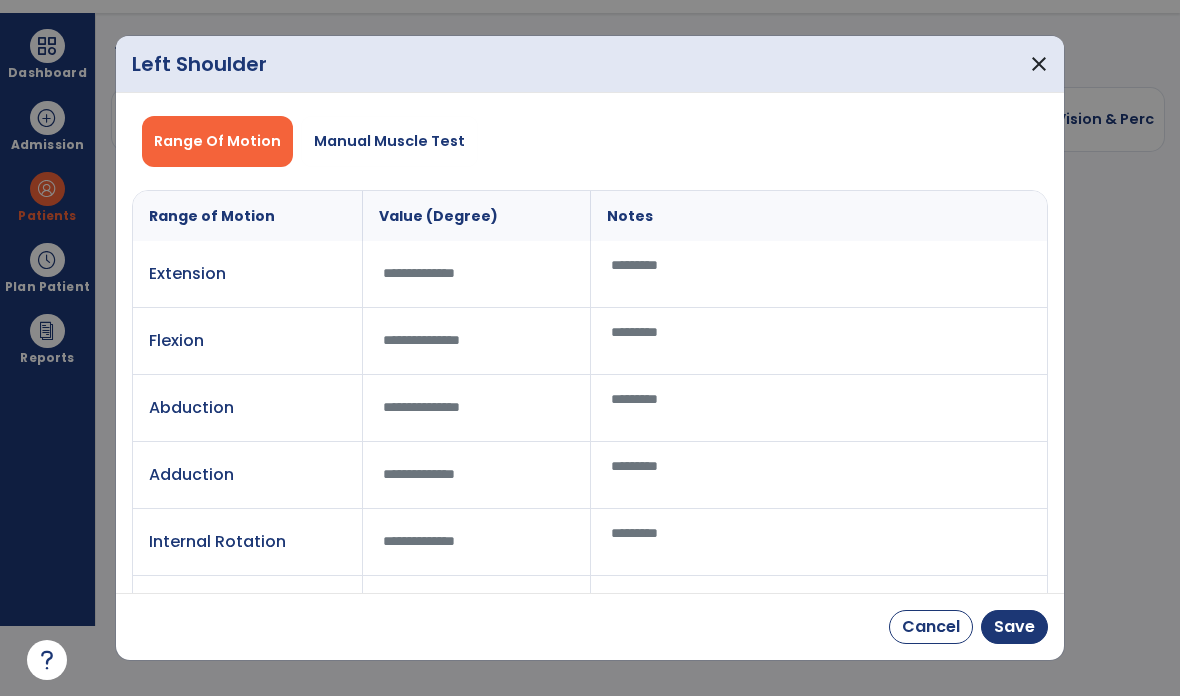 click on "Manual Muscle Test" at bounding box center (389, 141) 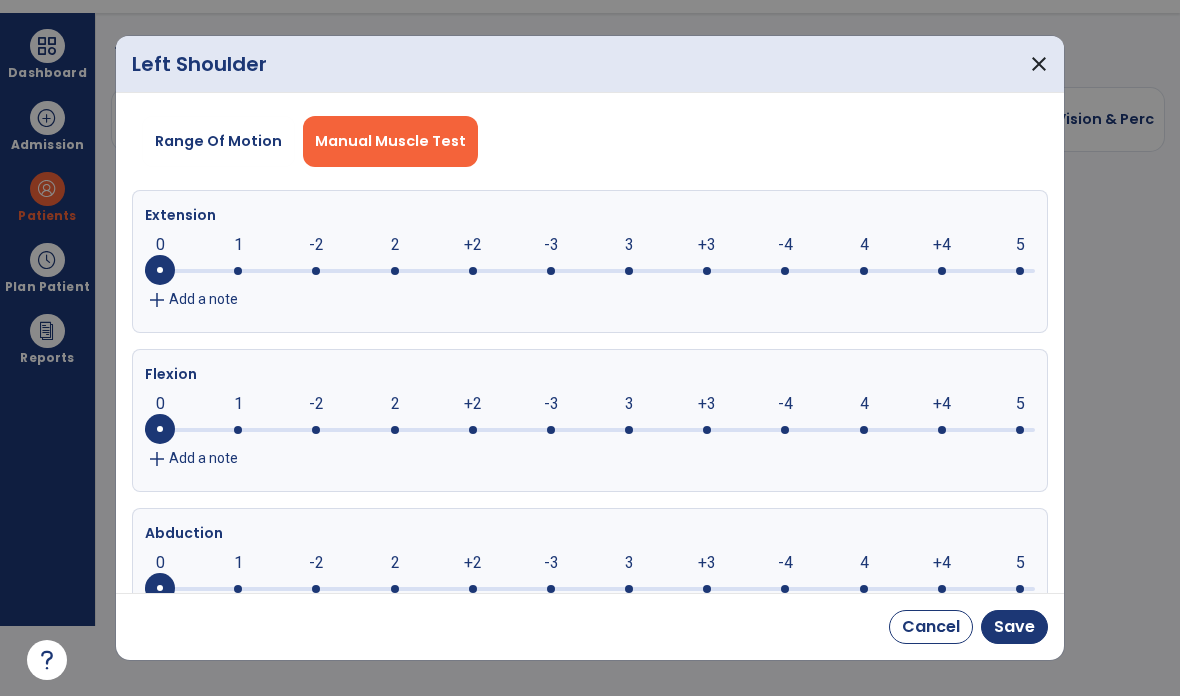 click 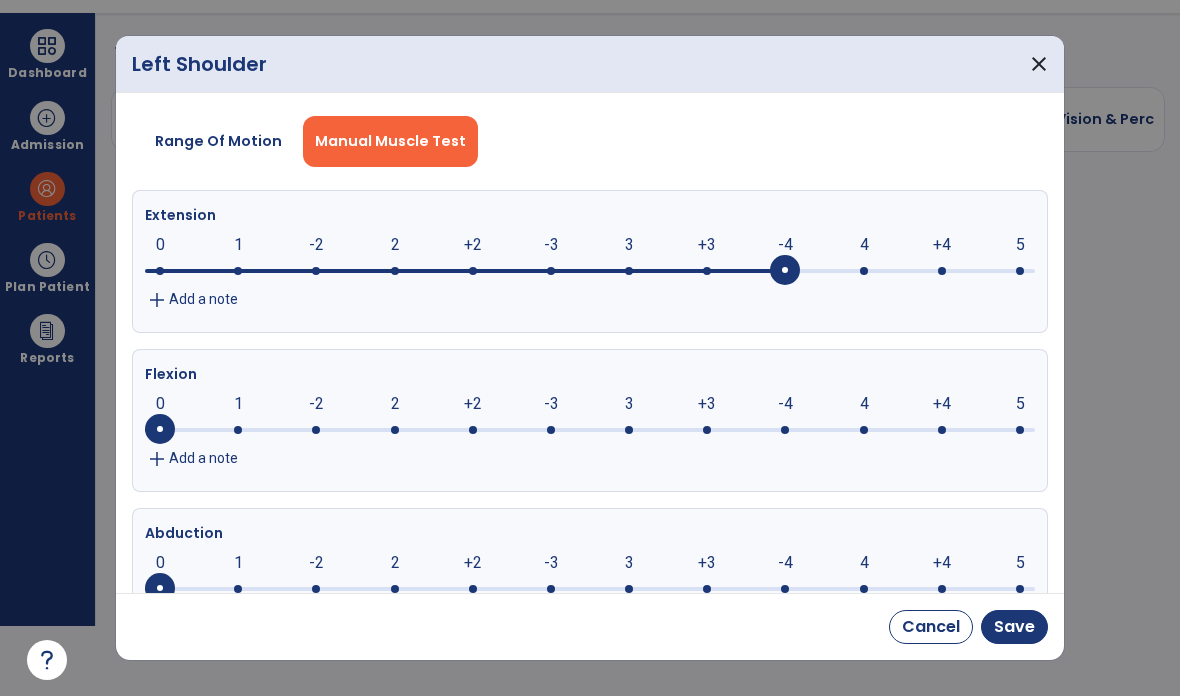click on "add Add a note" 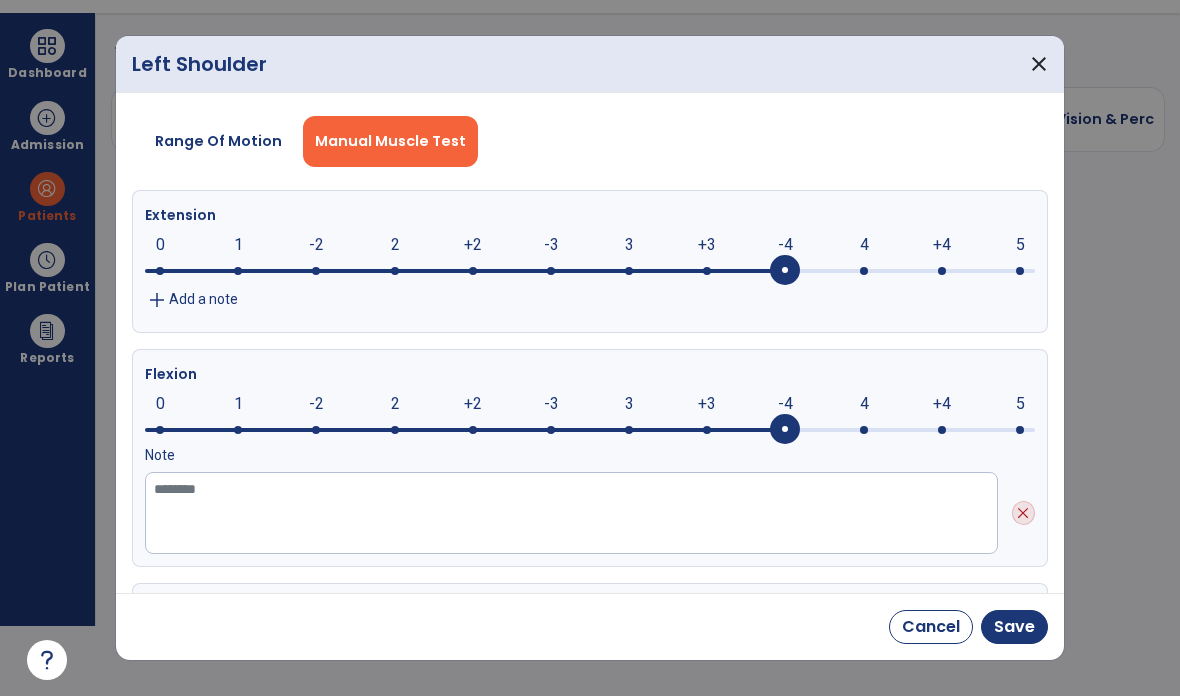 click 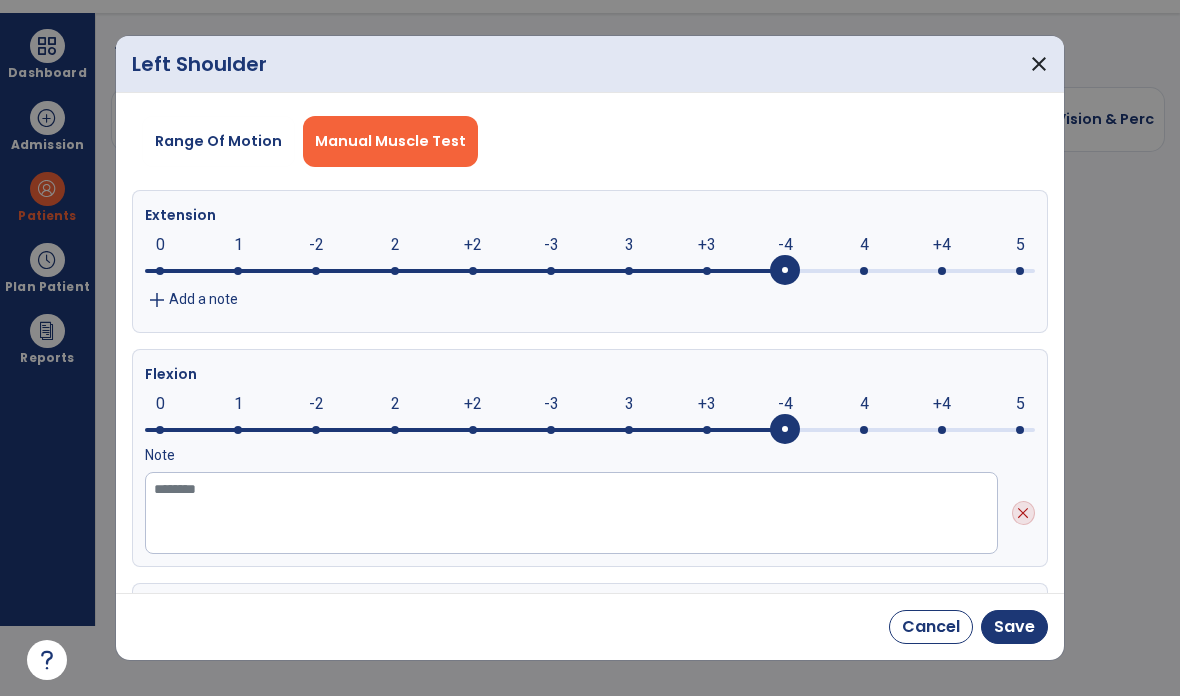 click on "Save" at bounding box center (1014, 627) 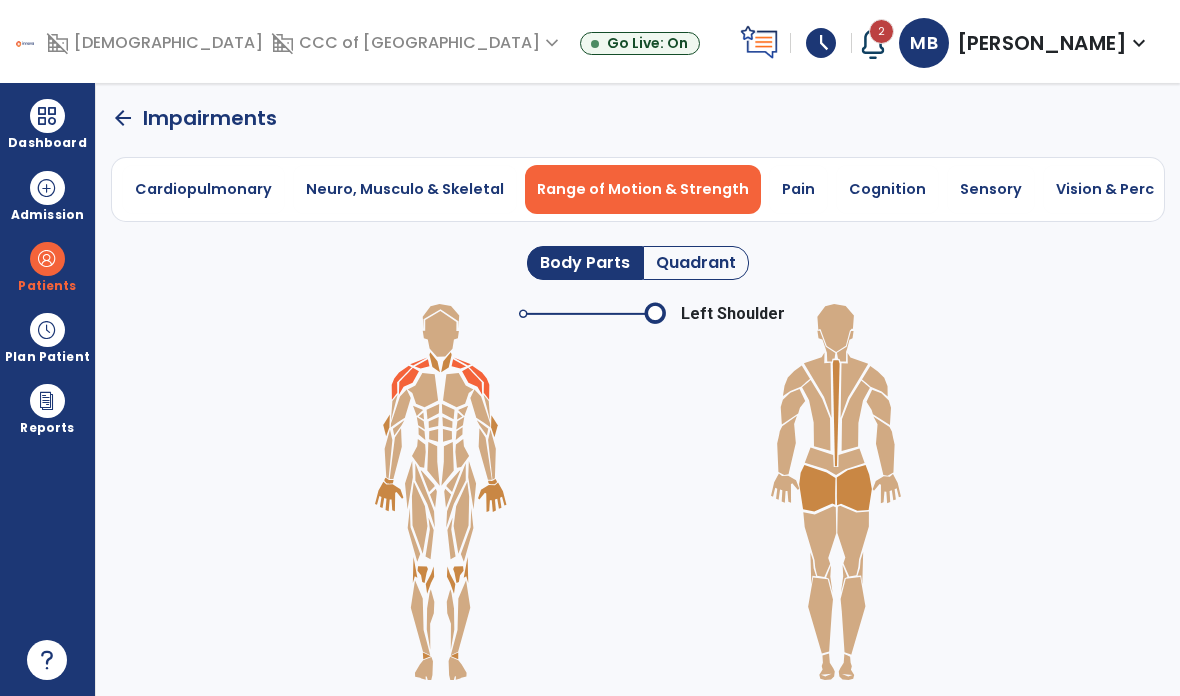 click on "Pain" at bounding box center [798, 189] 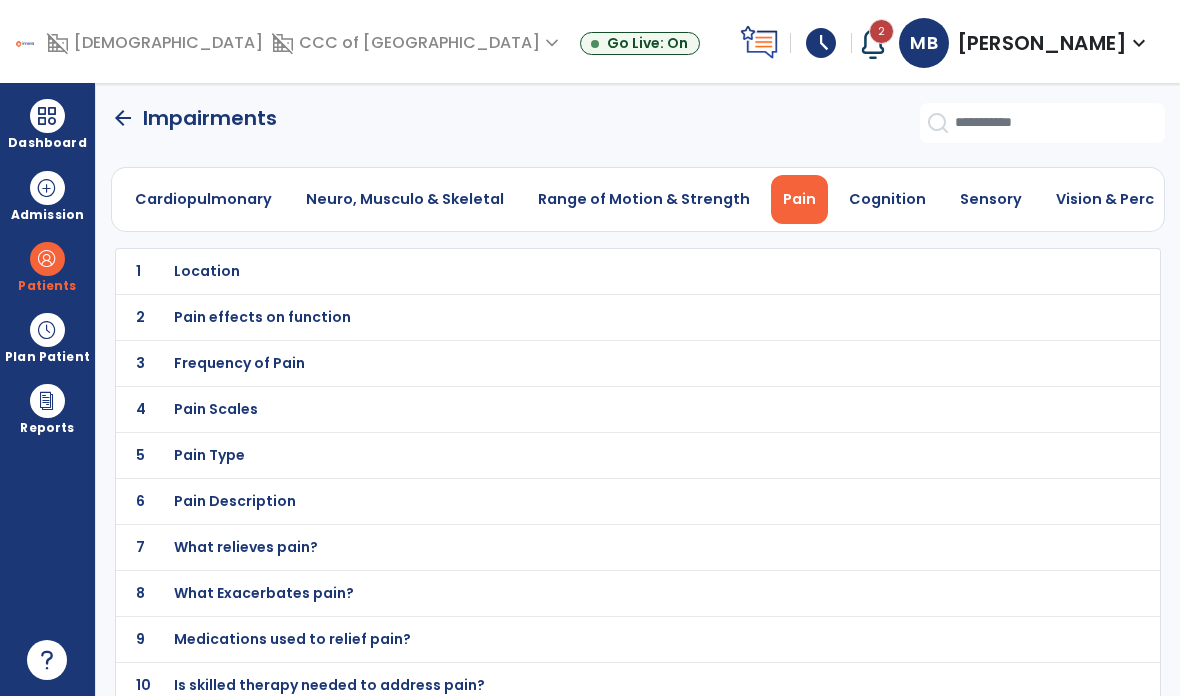 click on "Location" at bounding box center [593, 271] 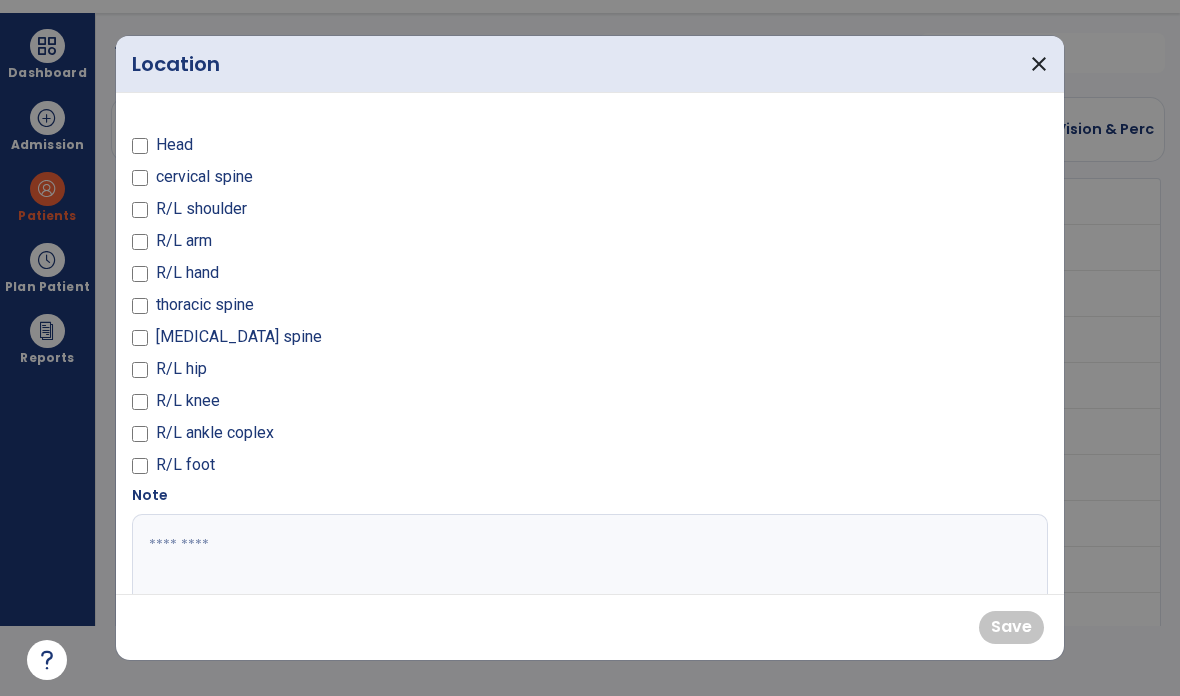 scroll, scrollTop: 0, scrollLeft: 0, axis: both 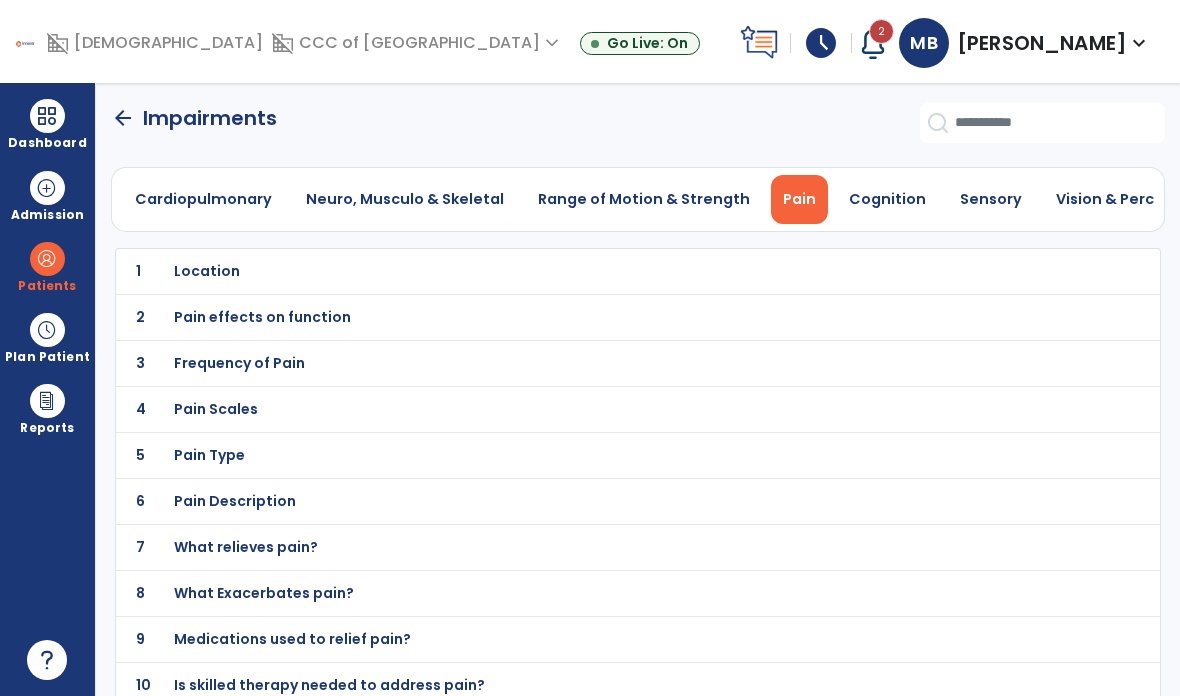 click on "Cognition" at bounding box center (887, 199) 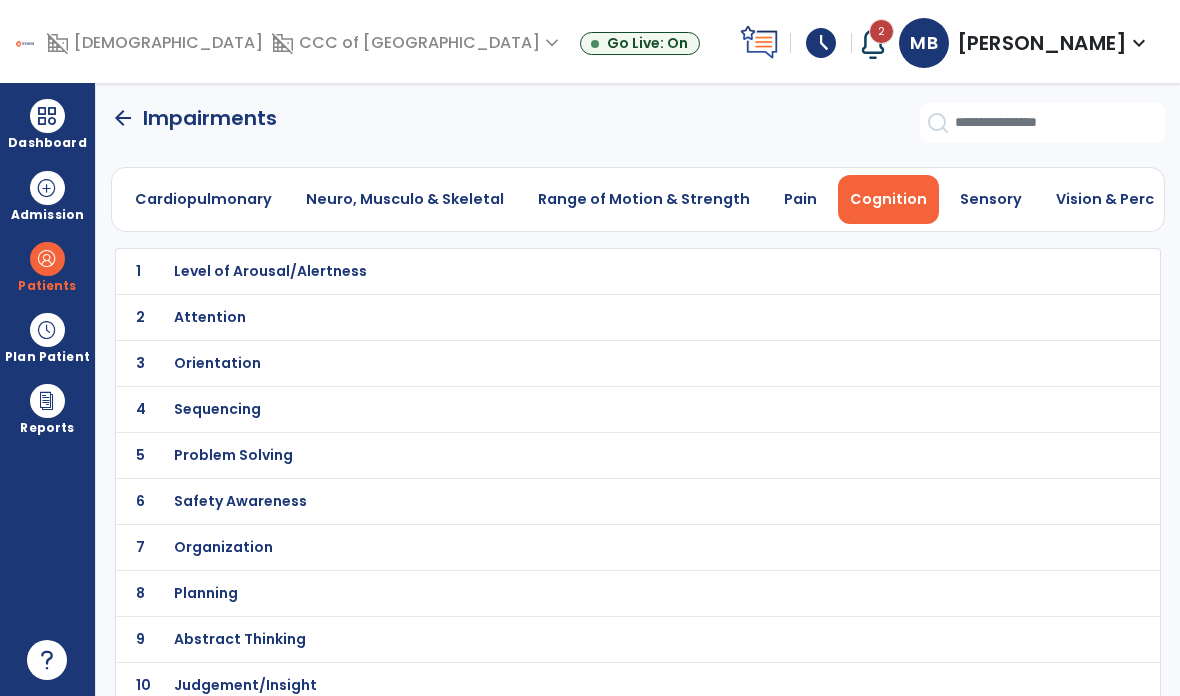 click on "Attention" at bounding box center [593, 271] 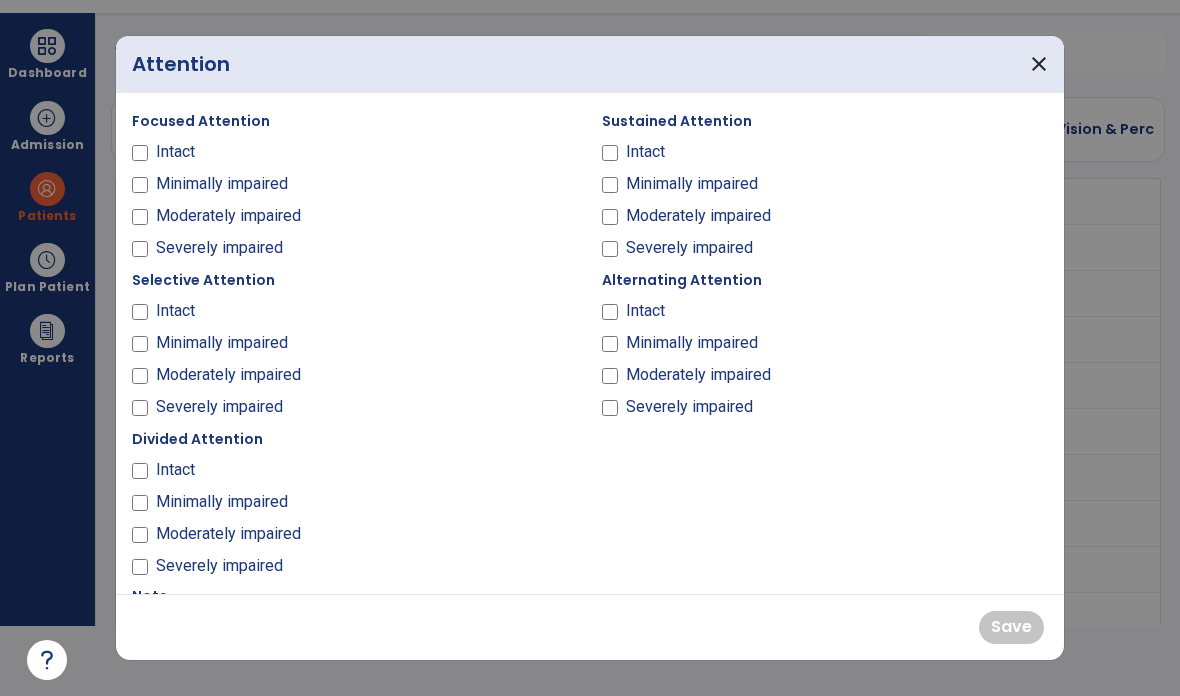 click on "Moderately impaired" at bounding box center (698, 216) 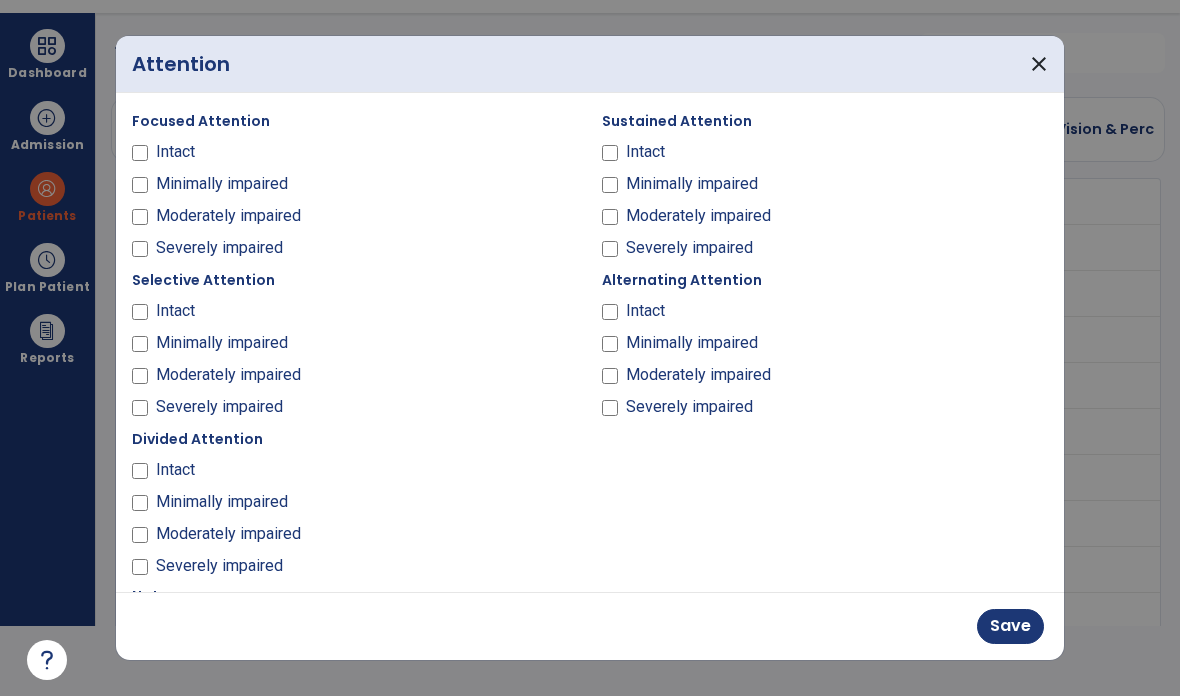 click on "Moderately impaired" at bounding box center (228, 216) 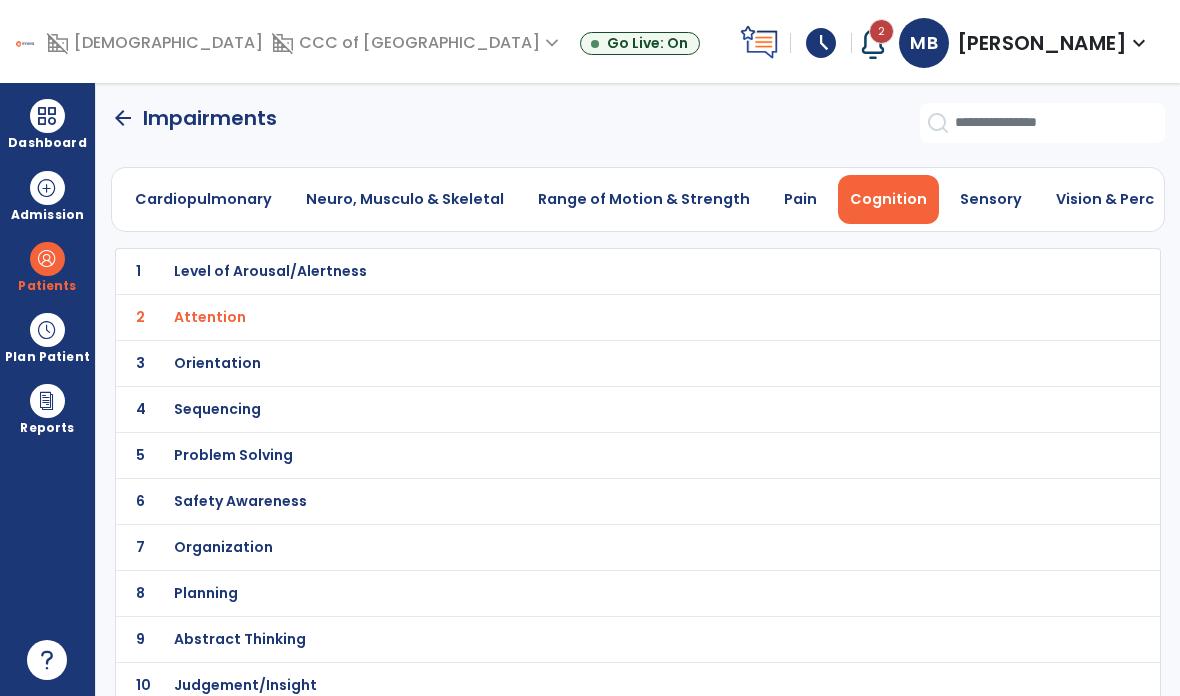 click on "Sequencing" at bounding box center (593, 271) 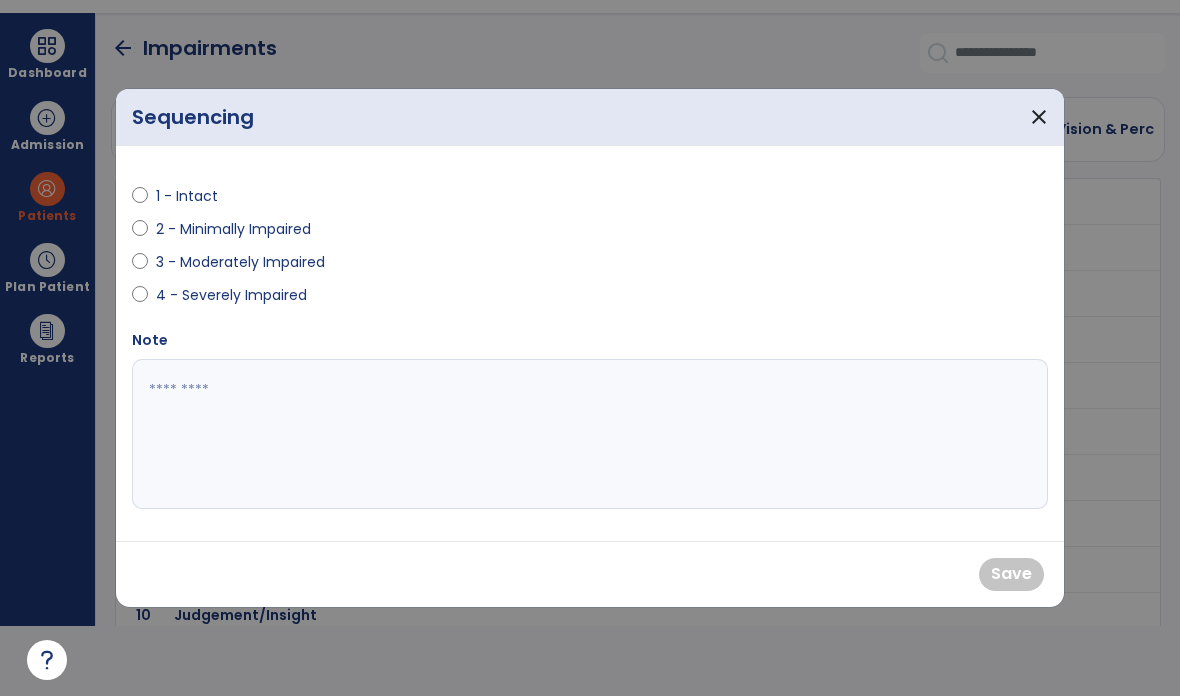 scroll, scrollTop: 0, scrollLeft: 0, axis: both 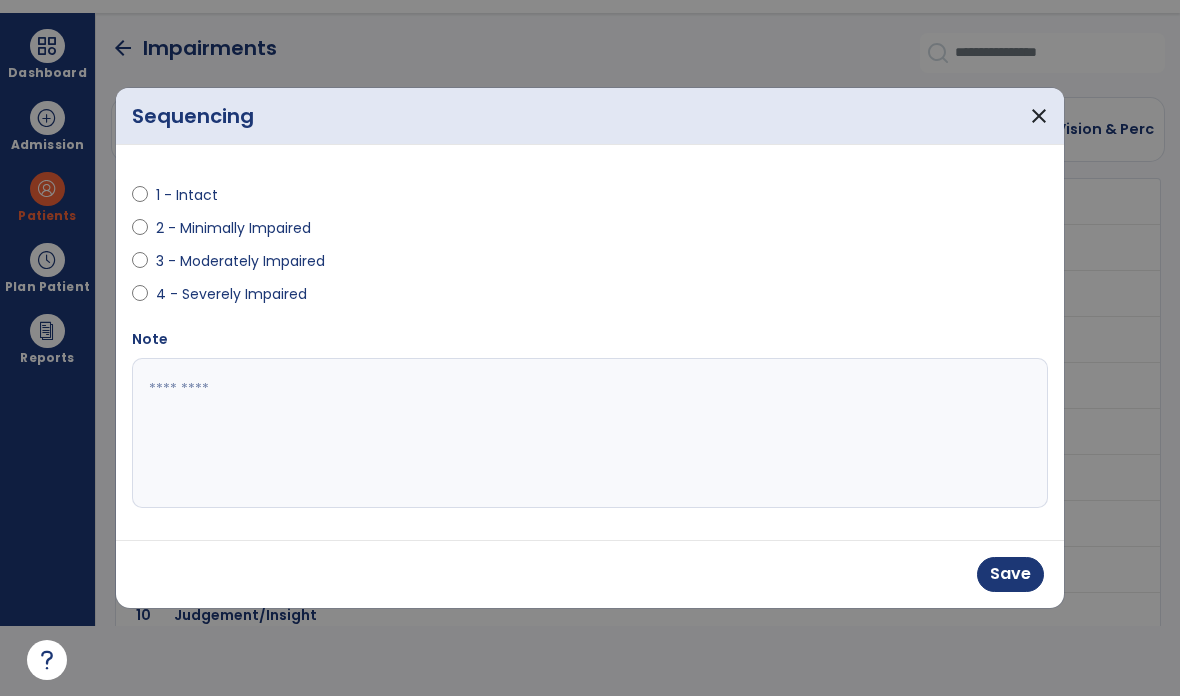 click on "Save" at bounding box center (1010, 574) 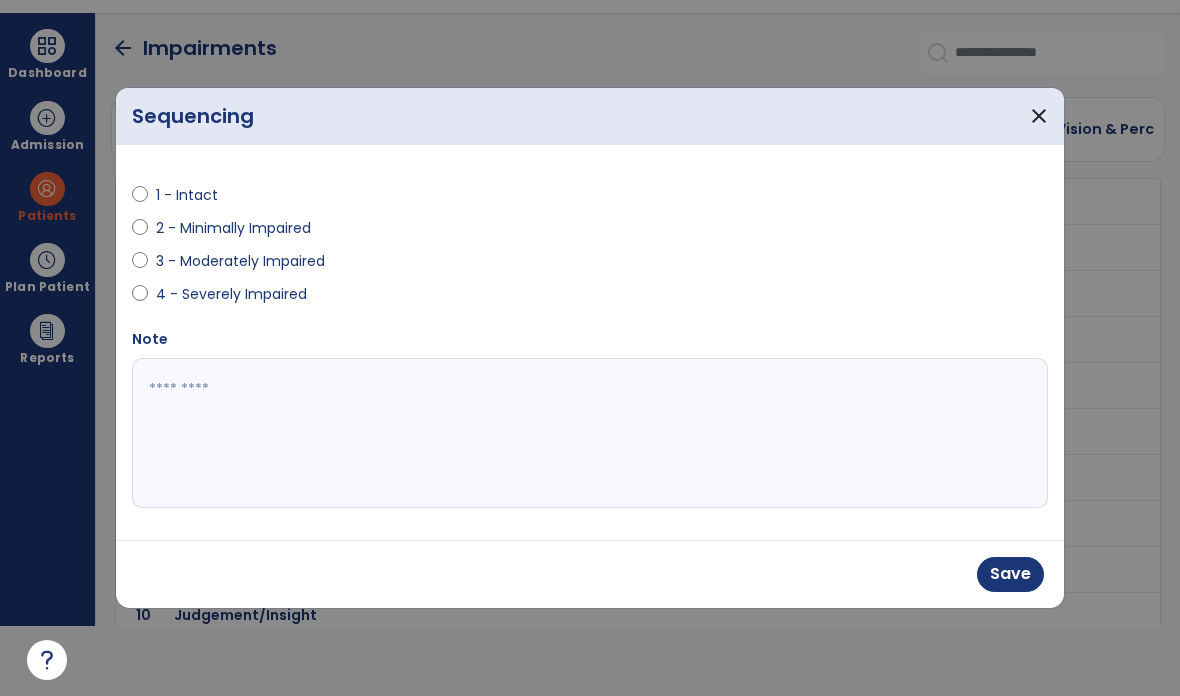 scroll, scrollTop: 70, scrollLeft: 0, axis: vertical 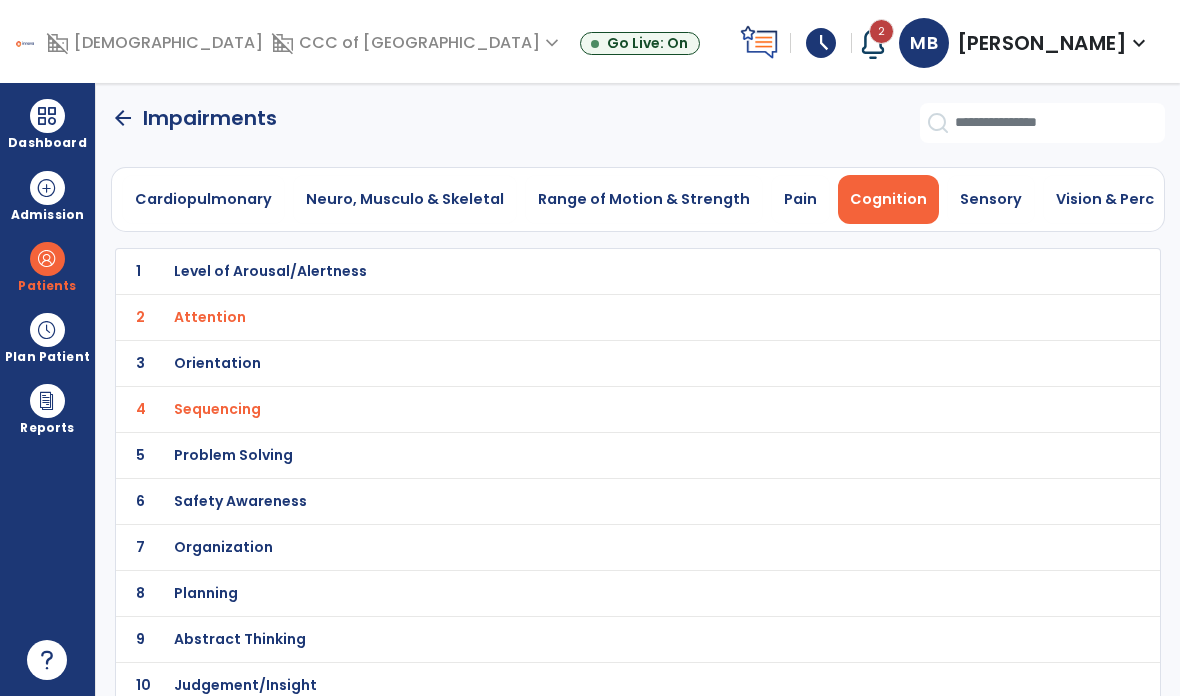 click on "Safety Awareness" at bounding box center (270, 271) 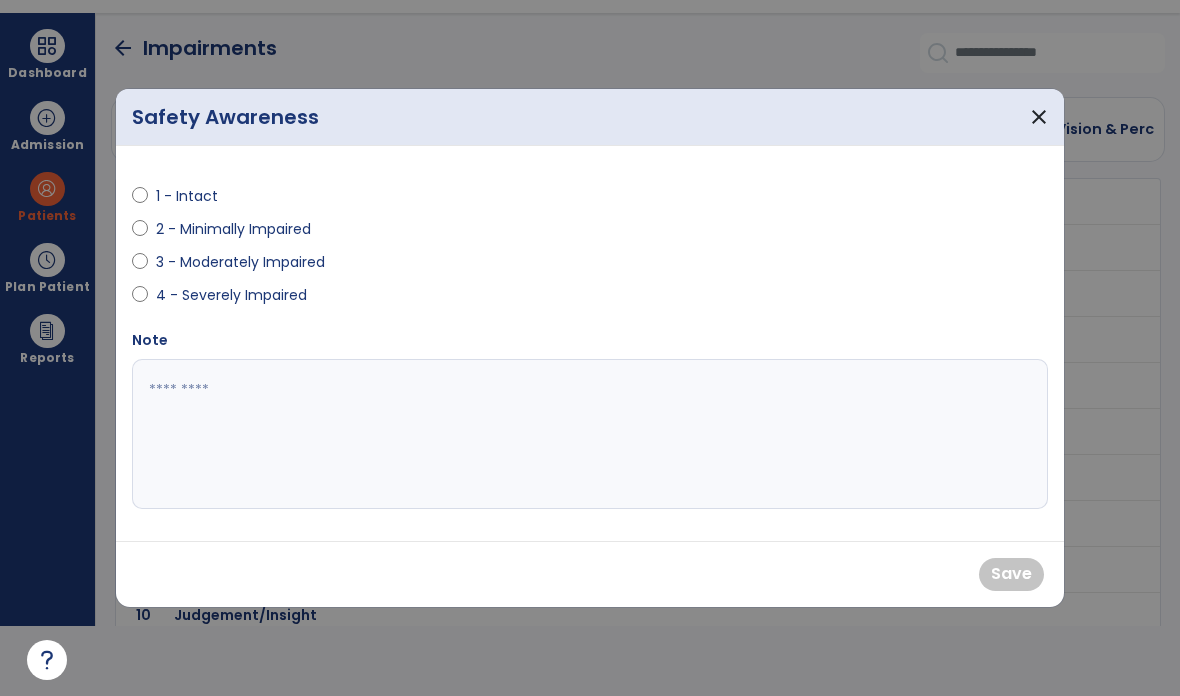 click on "3 - Moderately Impaired" at bounding box center [240, 262] 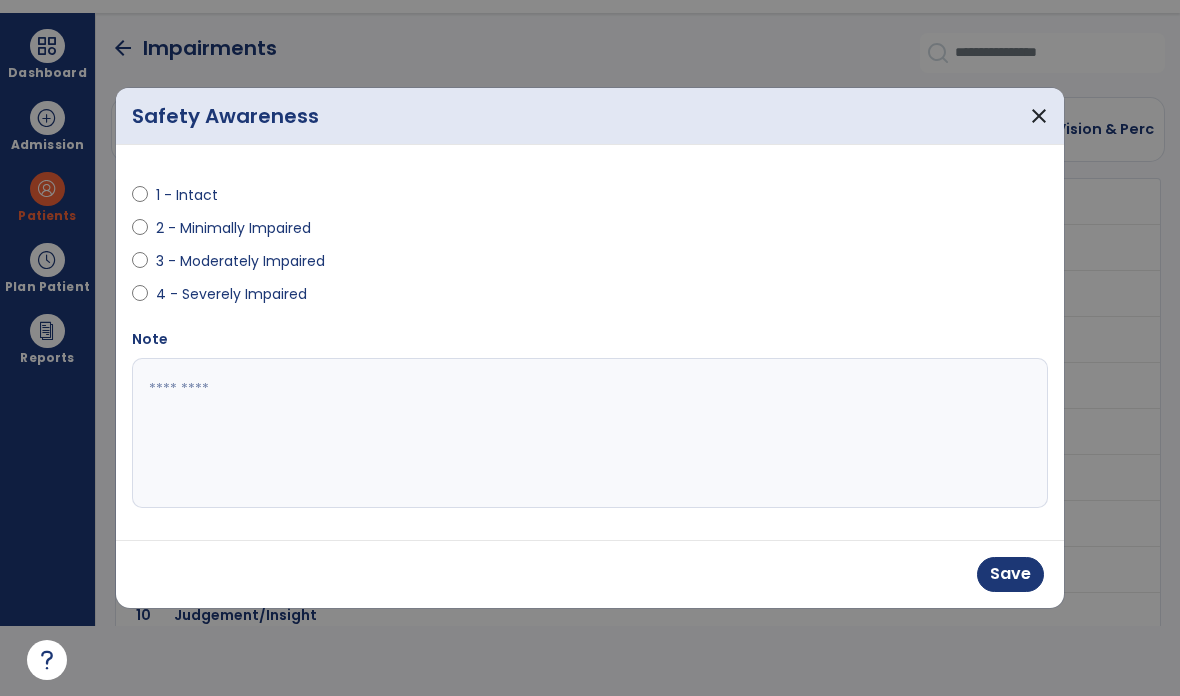 click on "Save" at bounding box center [1010, 574] 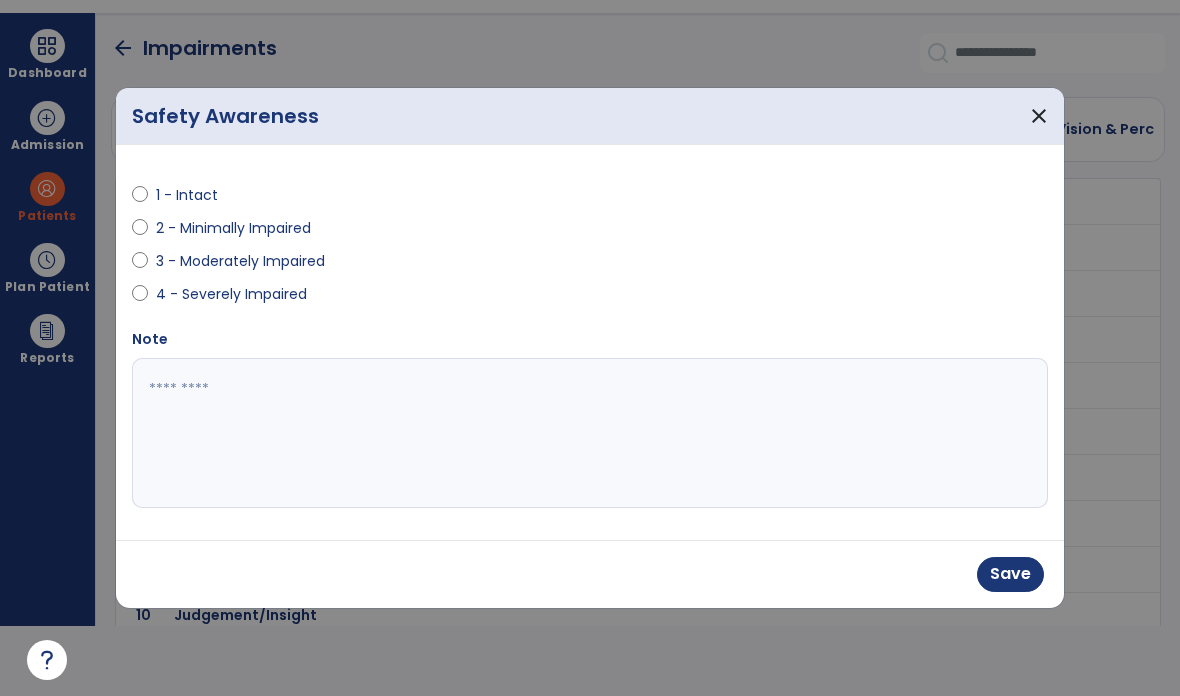 scroll, scrollTop: 70, scrollLeft: 0, axis: vertical 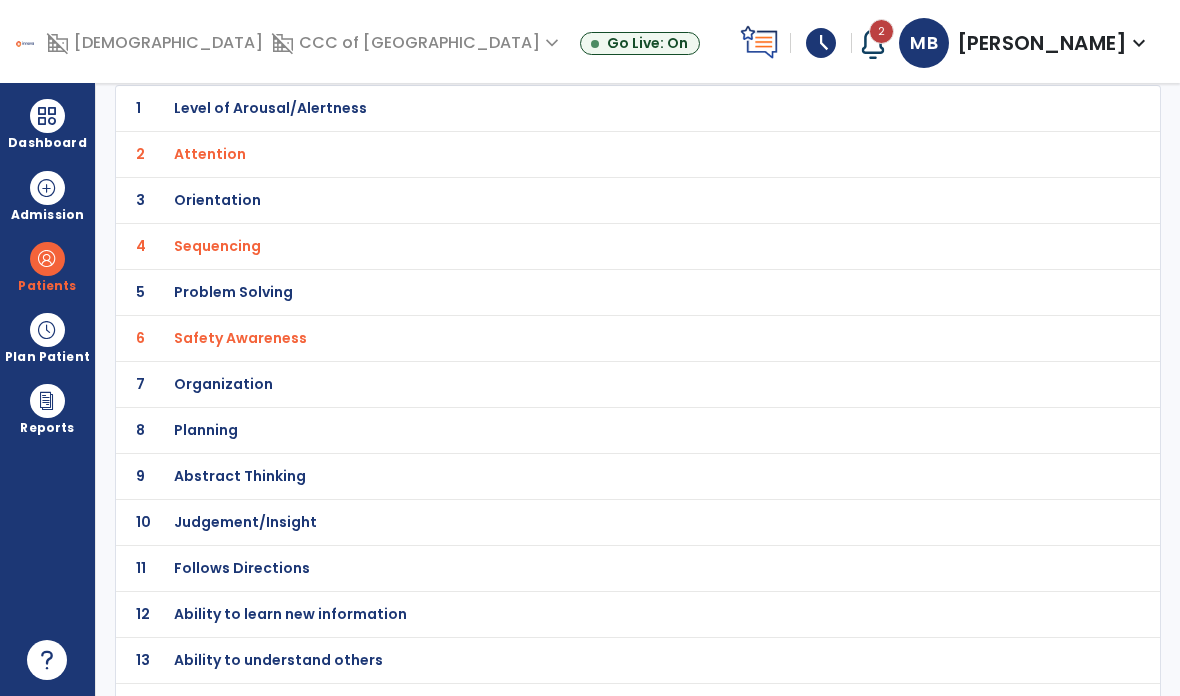 click on "Judgement/Insight" at bounding box center [593, 108] 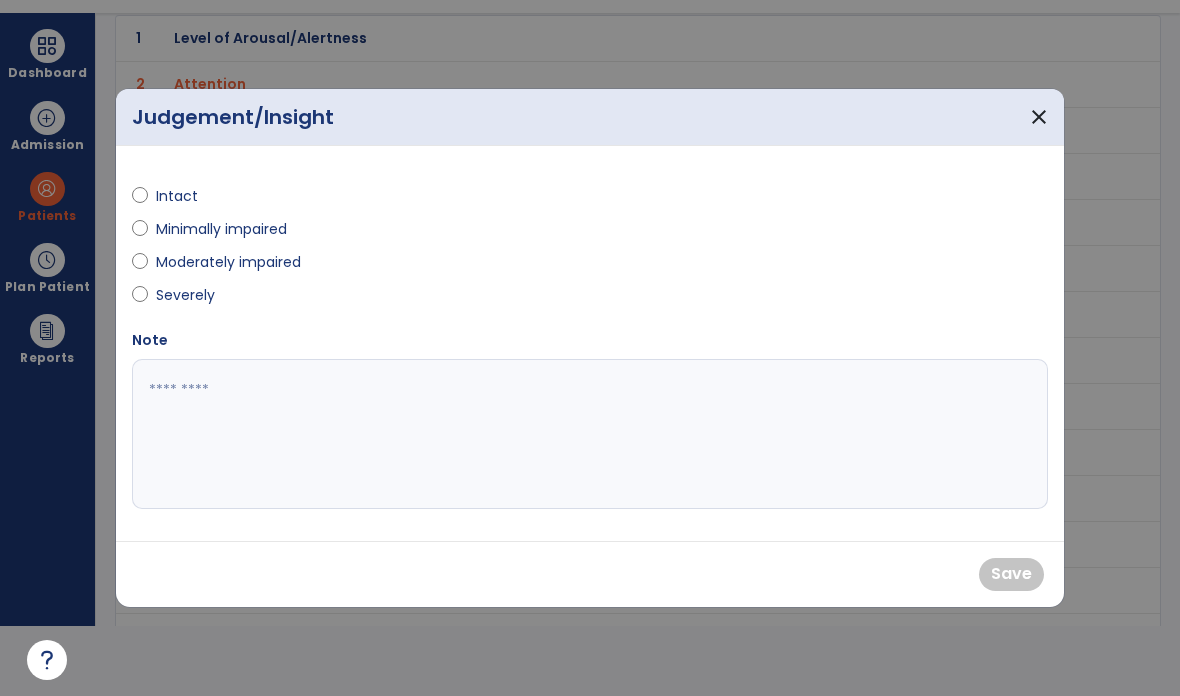 click on "close" at bounding box center [1039, 117] 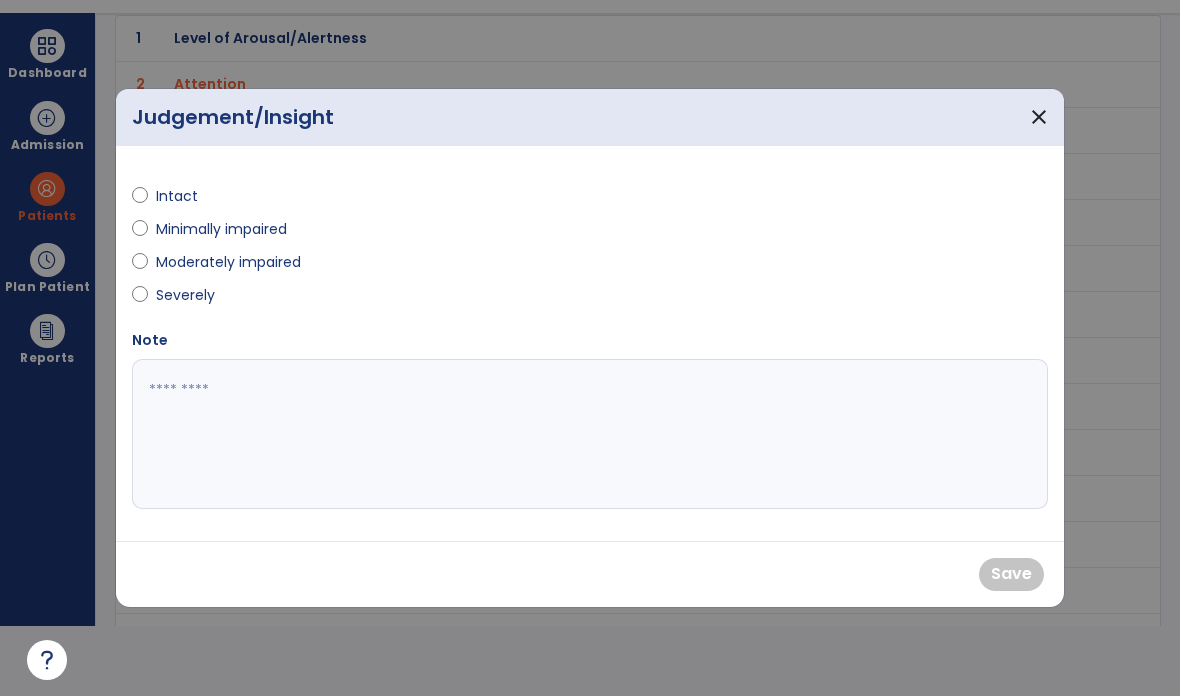 scroll, scrollTop: 70, scrollLeft: 0, axis: vertical 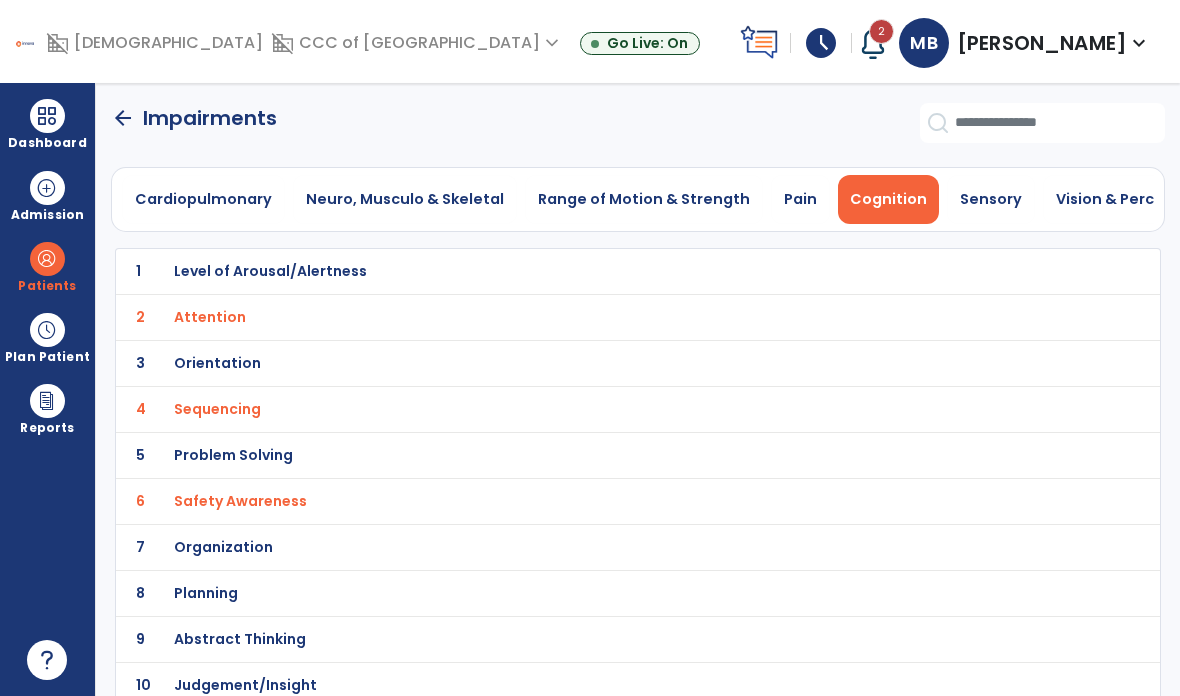 click on "arrow_back" 